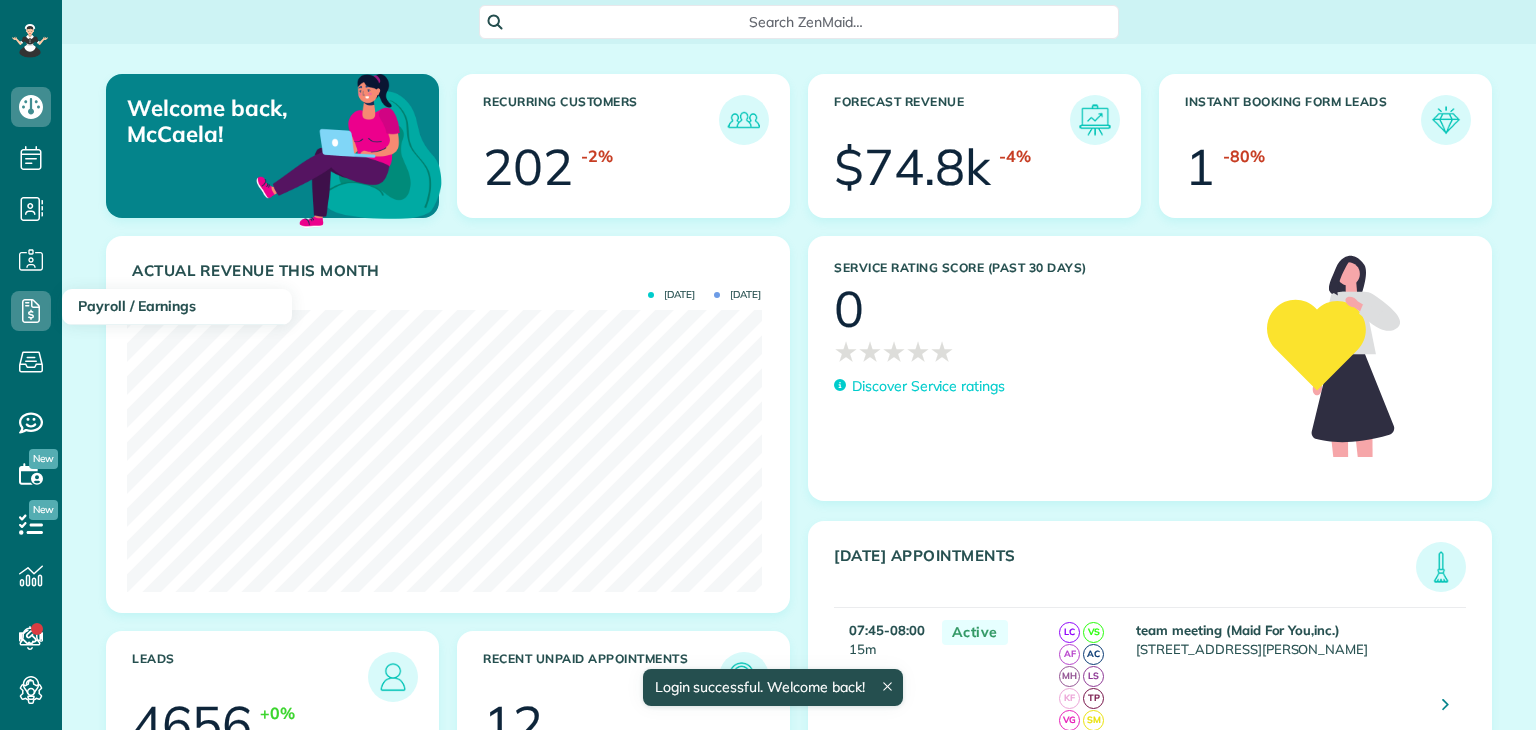 scroll, scrollTop: 0, scrollLeft: 0, axis: both 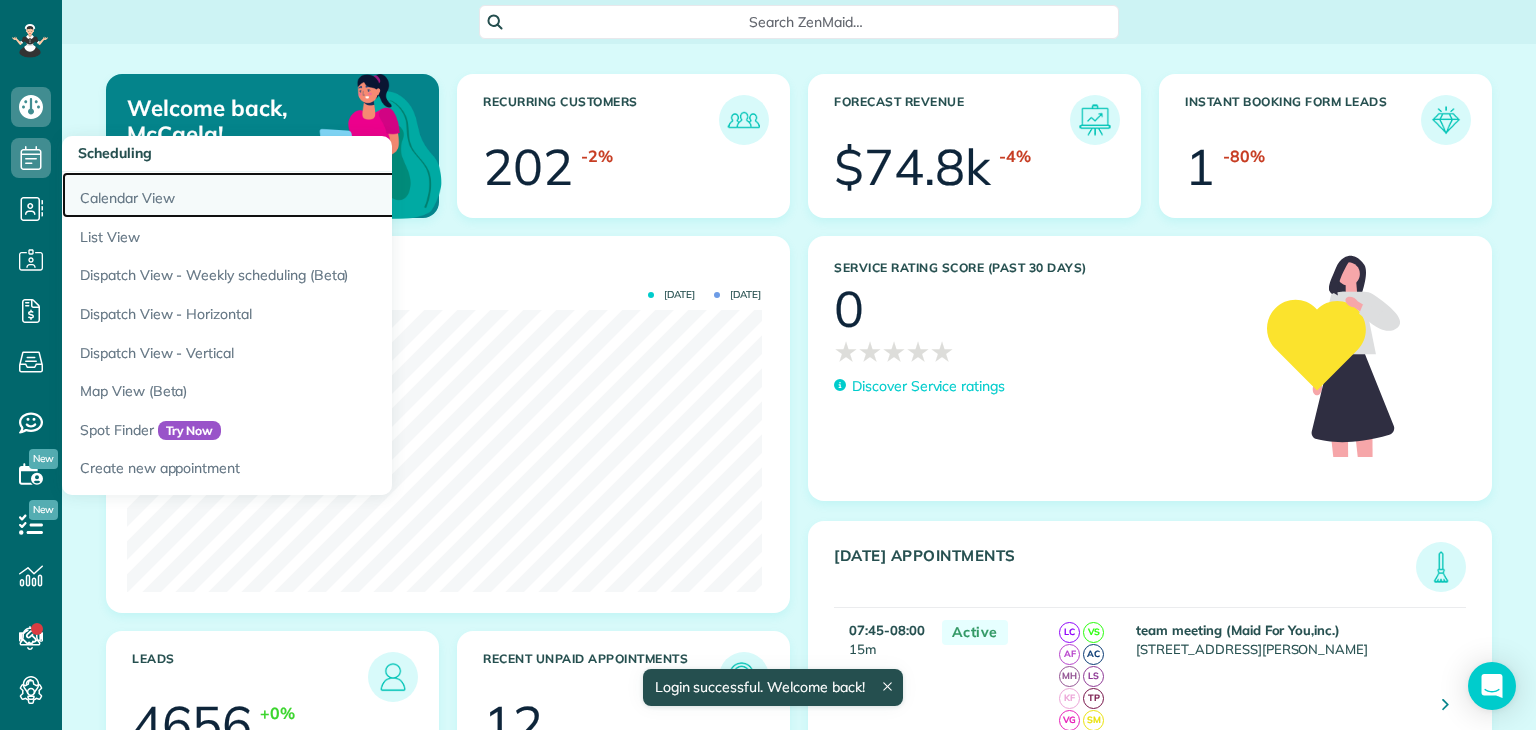 click on "Calendar View" at bounding box center (312, 195) 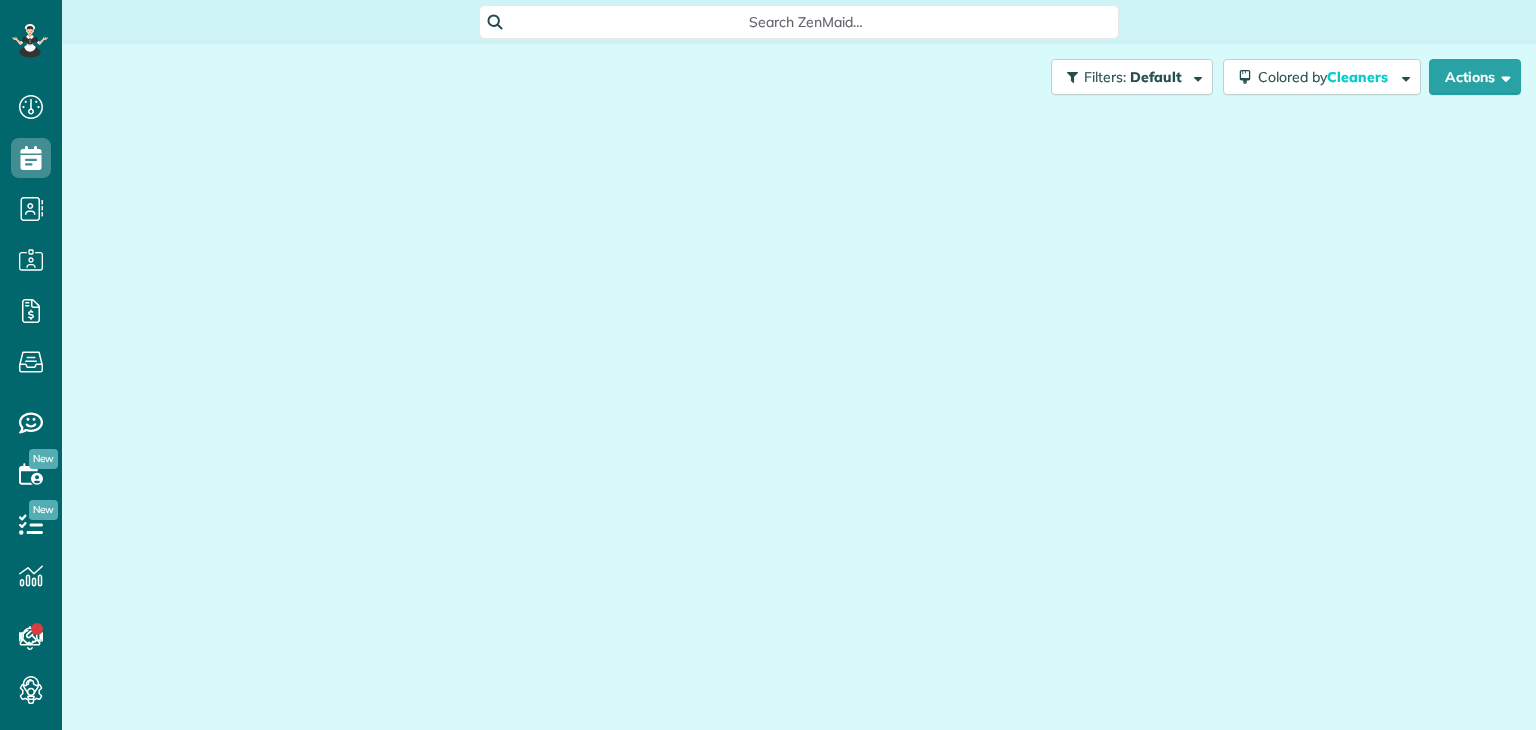 scroll, scrollTop: 0, scrollLeft: 0, axis: both 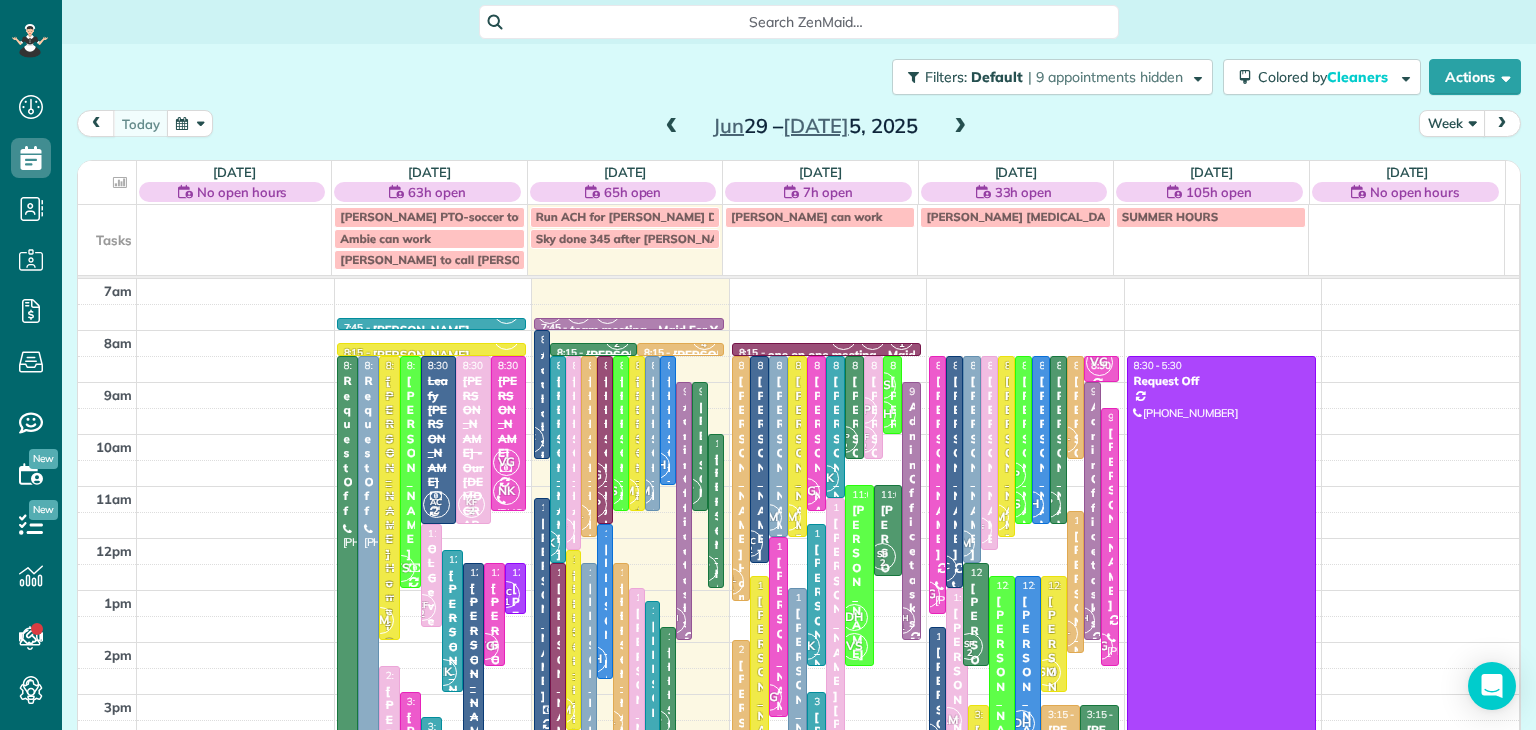 click on "Week" at bounding box center [1452, 123] 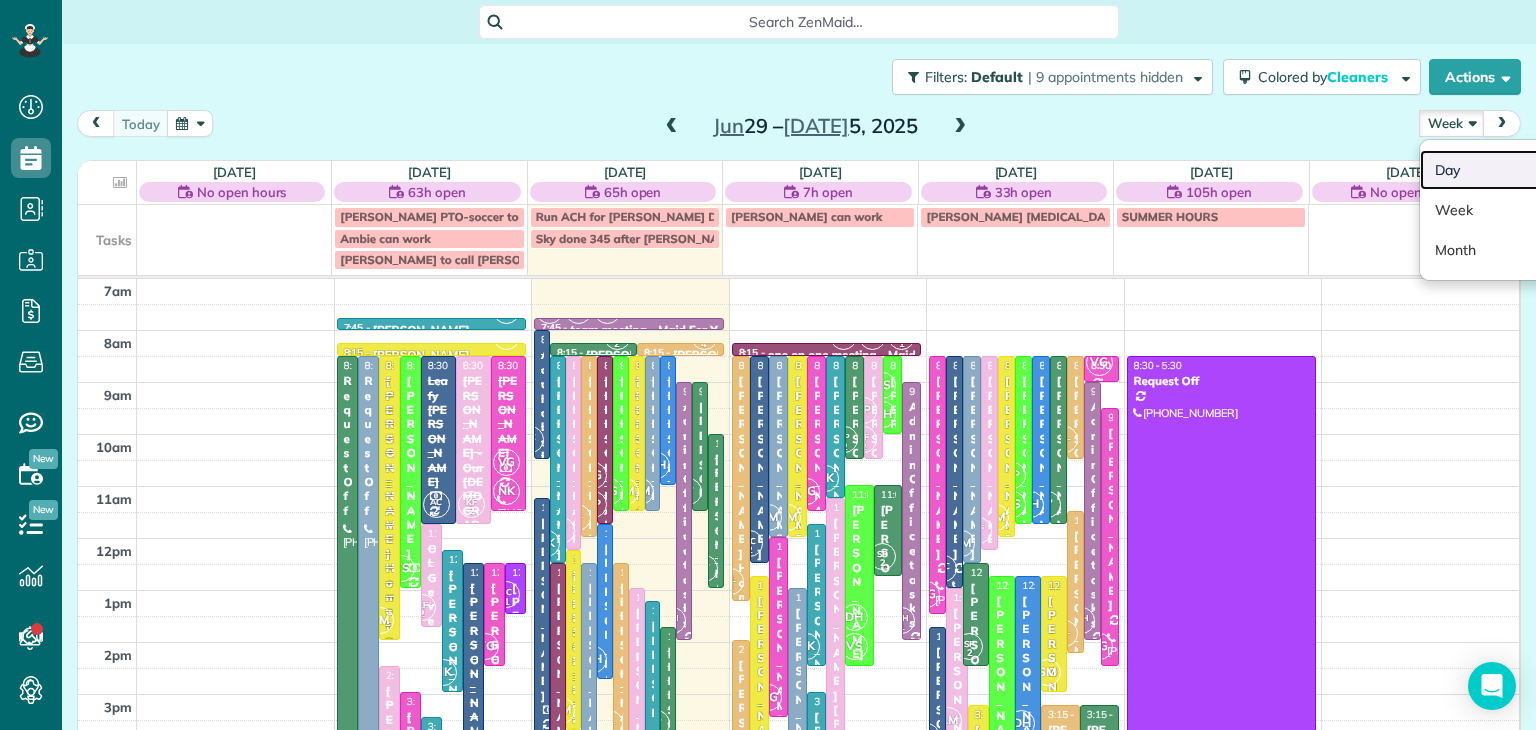 click on "Day" at bounding box center (1499, 170) 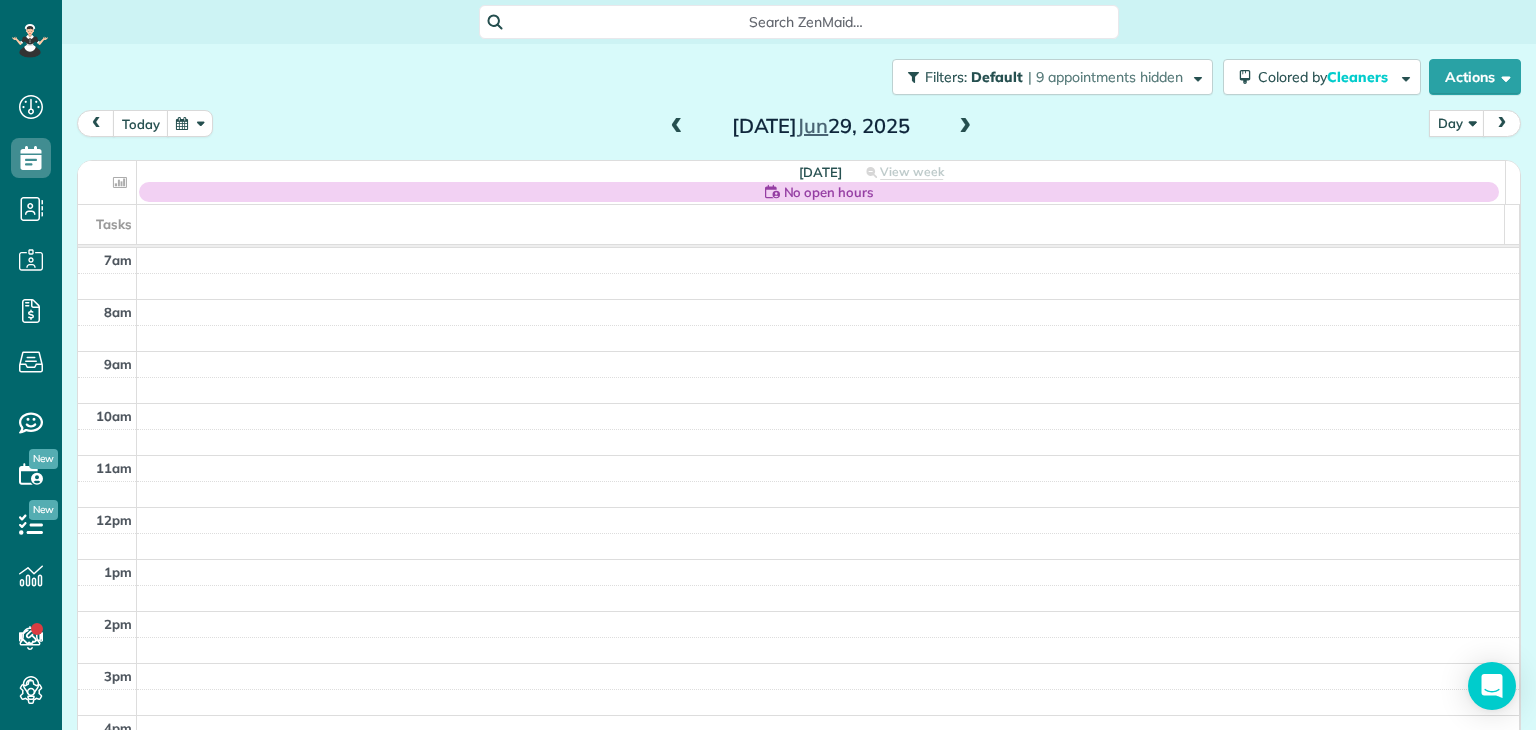 click at bounding box center [965, 127] 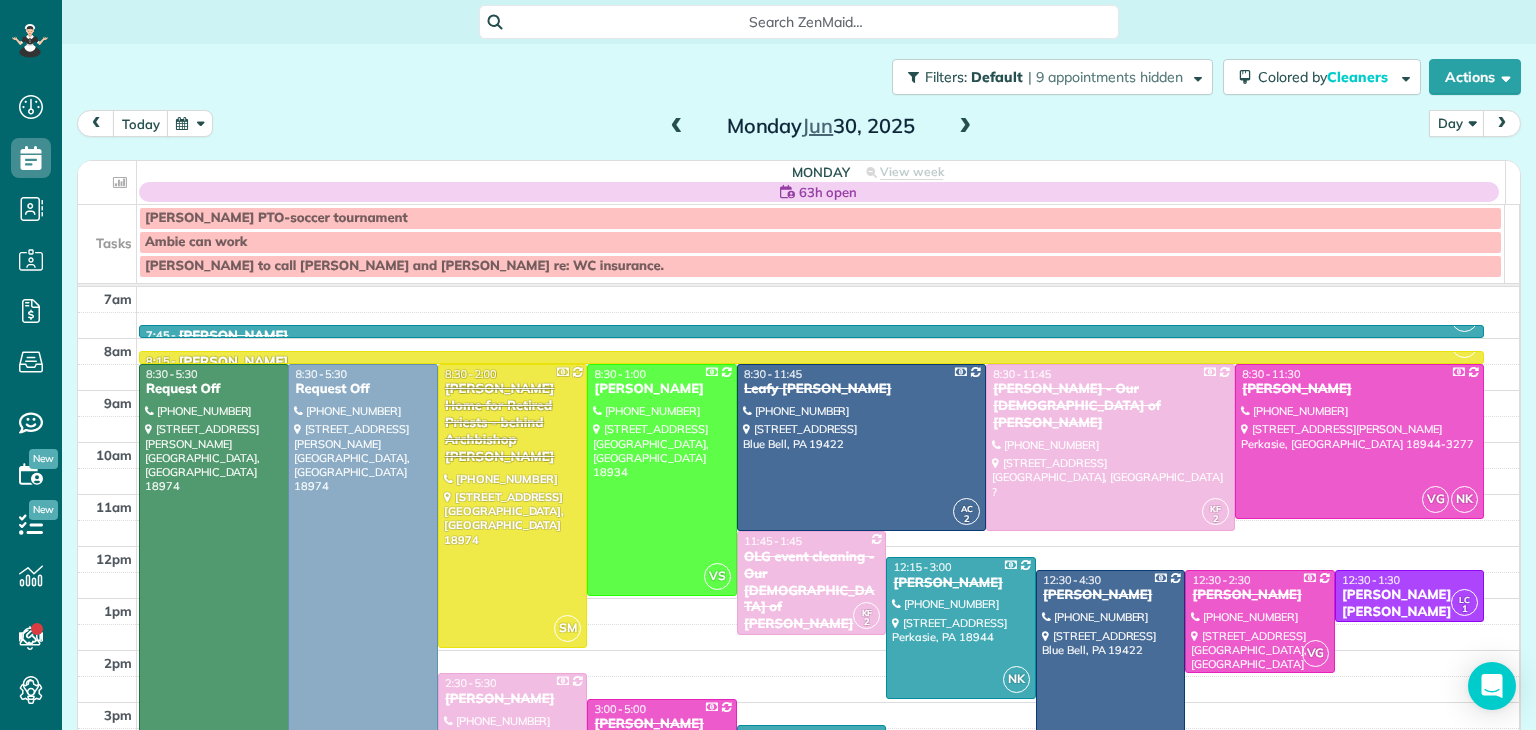 click at bounding box center [965, 127] 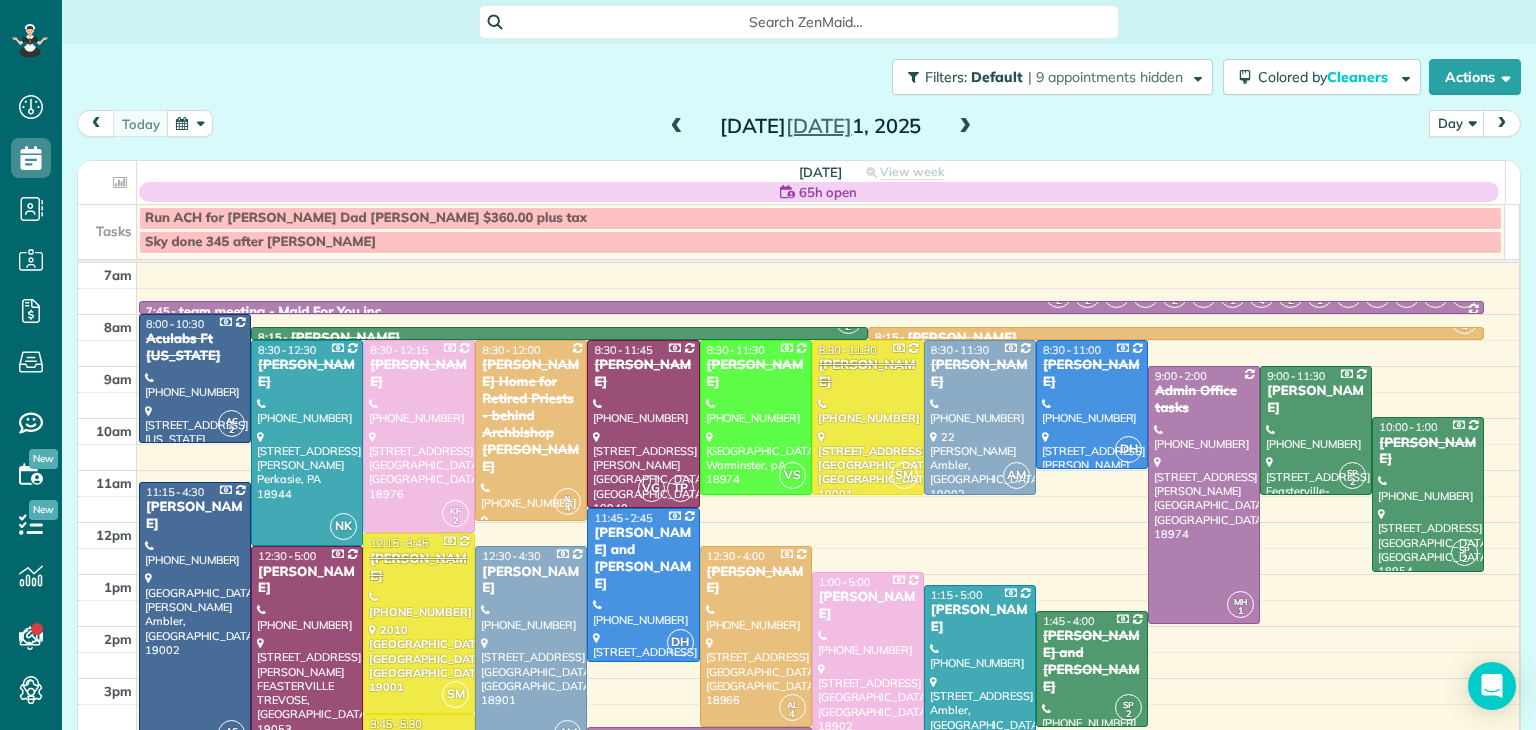 scroll, scrollTop: 59, scrollLeft: 0, axis: vertical 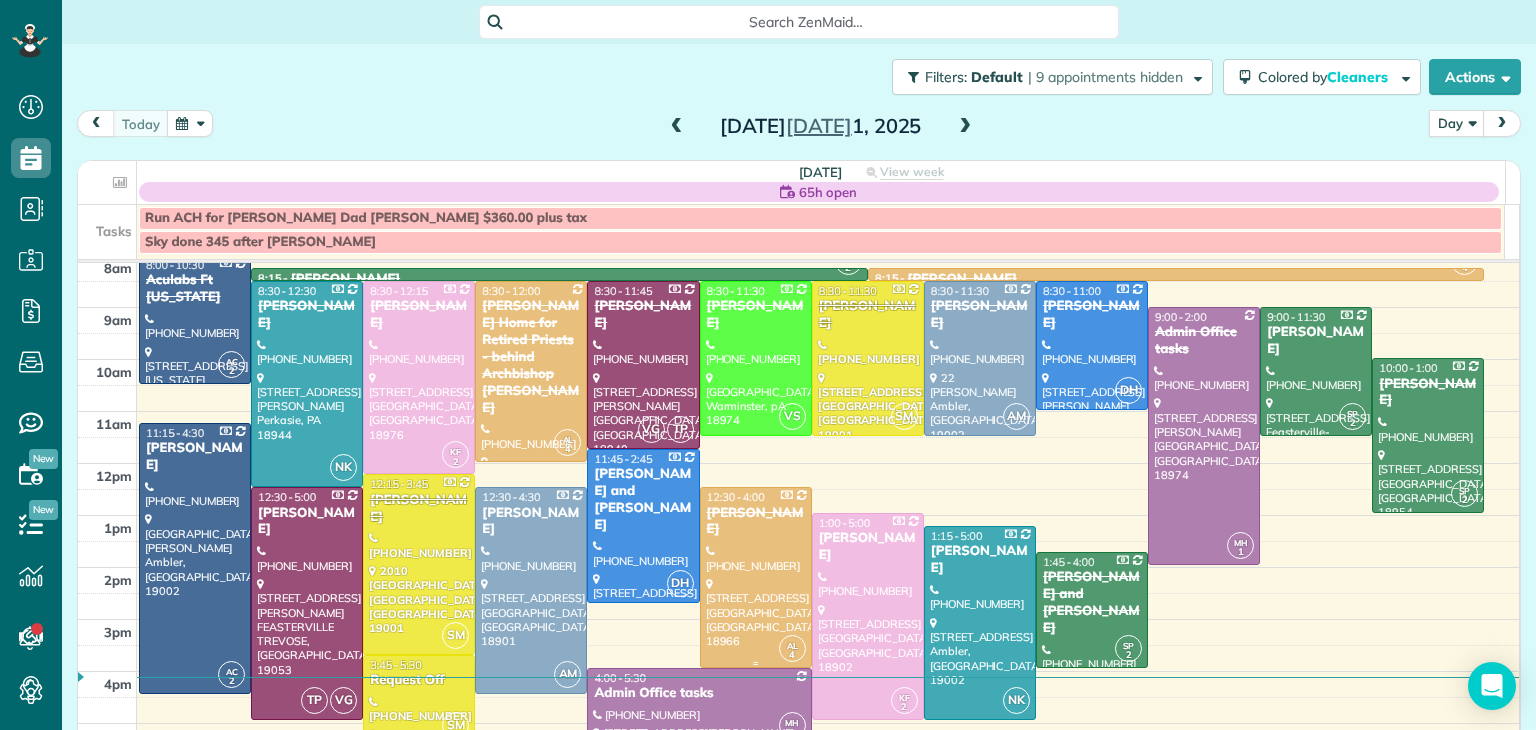 click at bounding box center (756, 577) 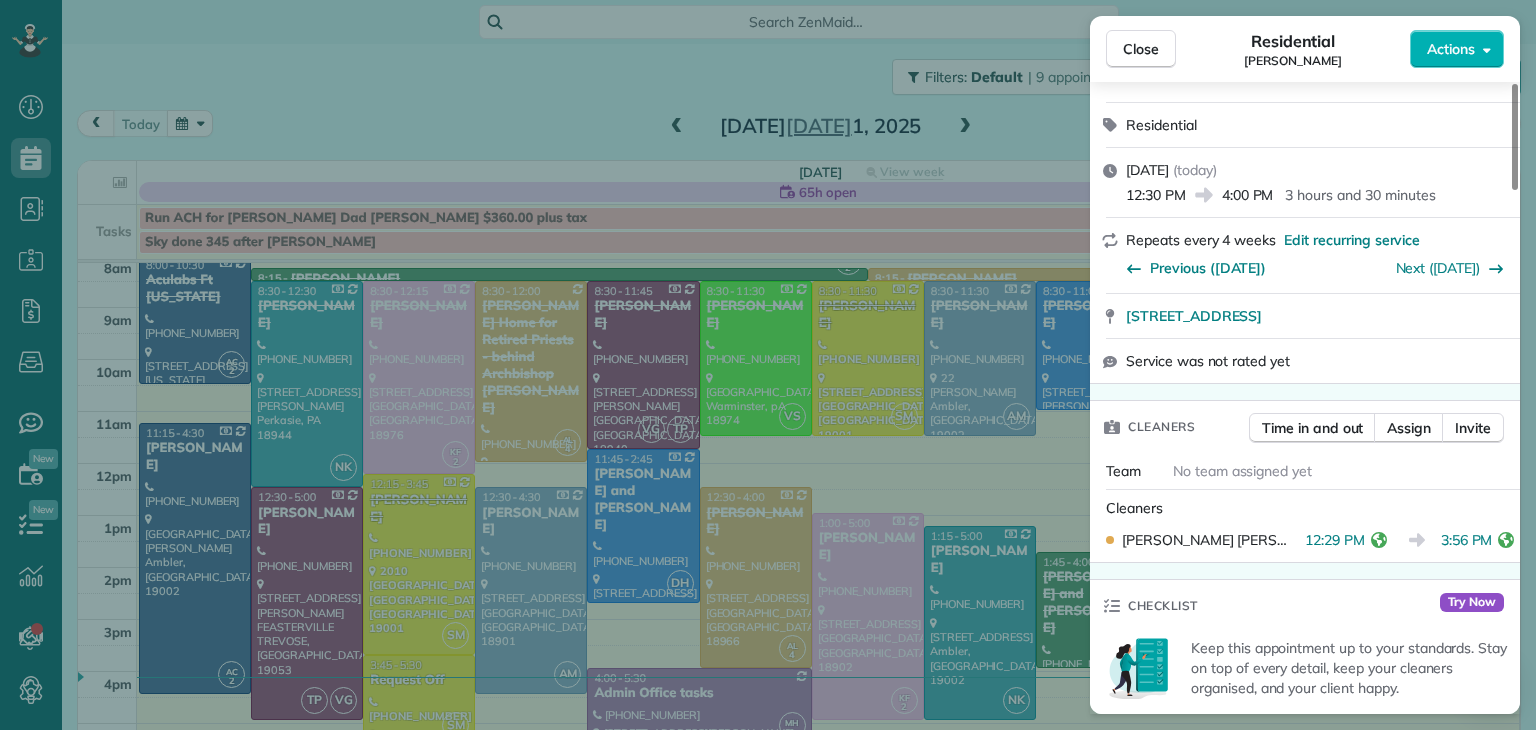 scroll, scrollTop: 346, scrollLeft: 0, axis: vertical 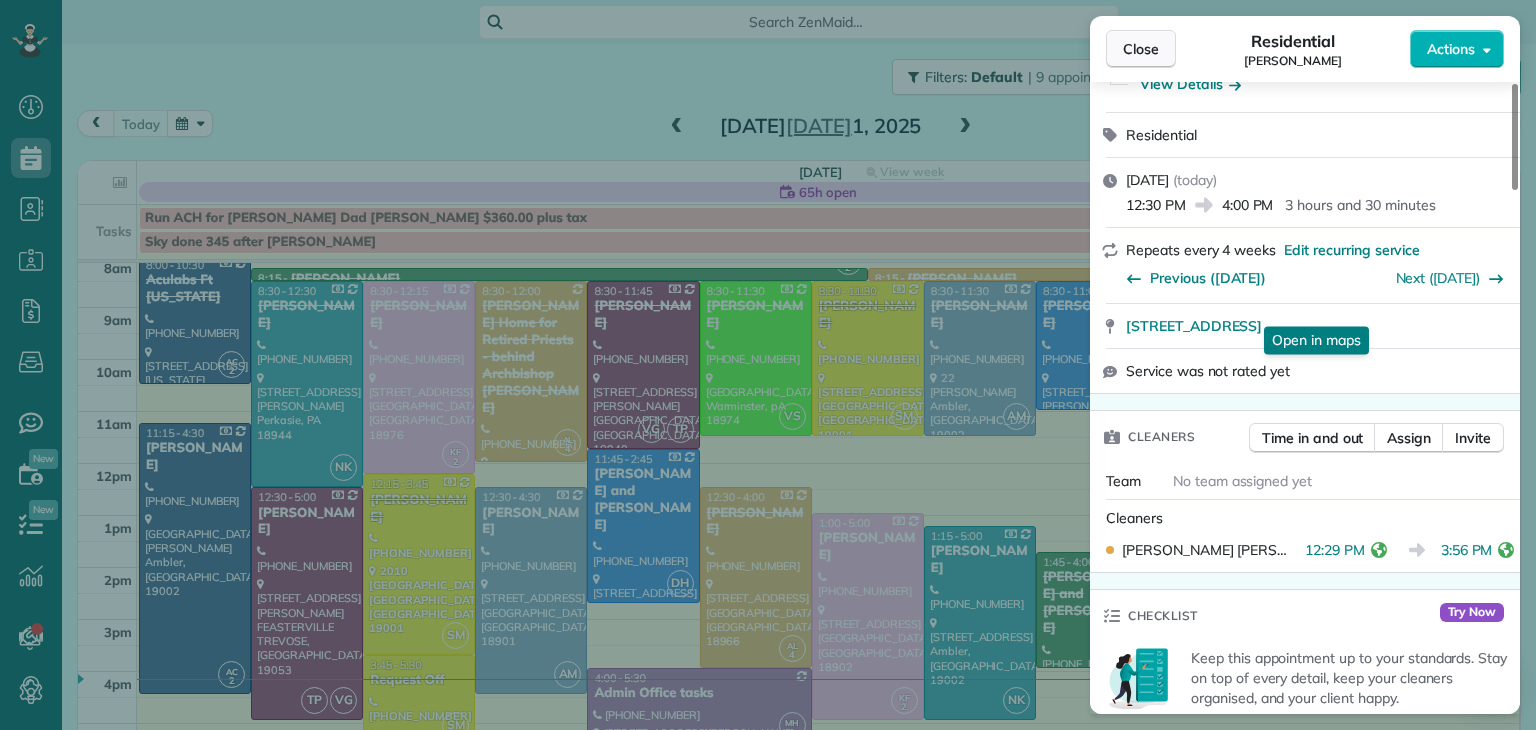 click on "Close" at bounding box center (1141, 49) 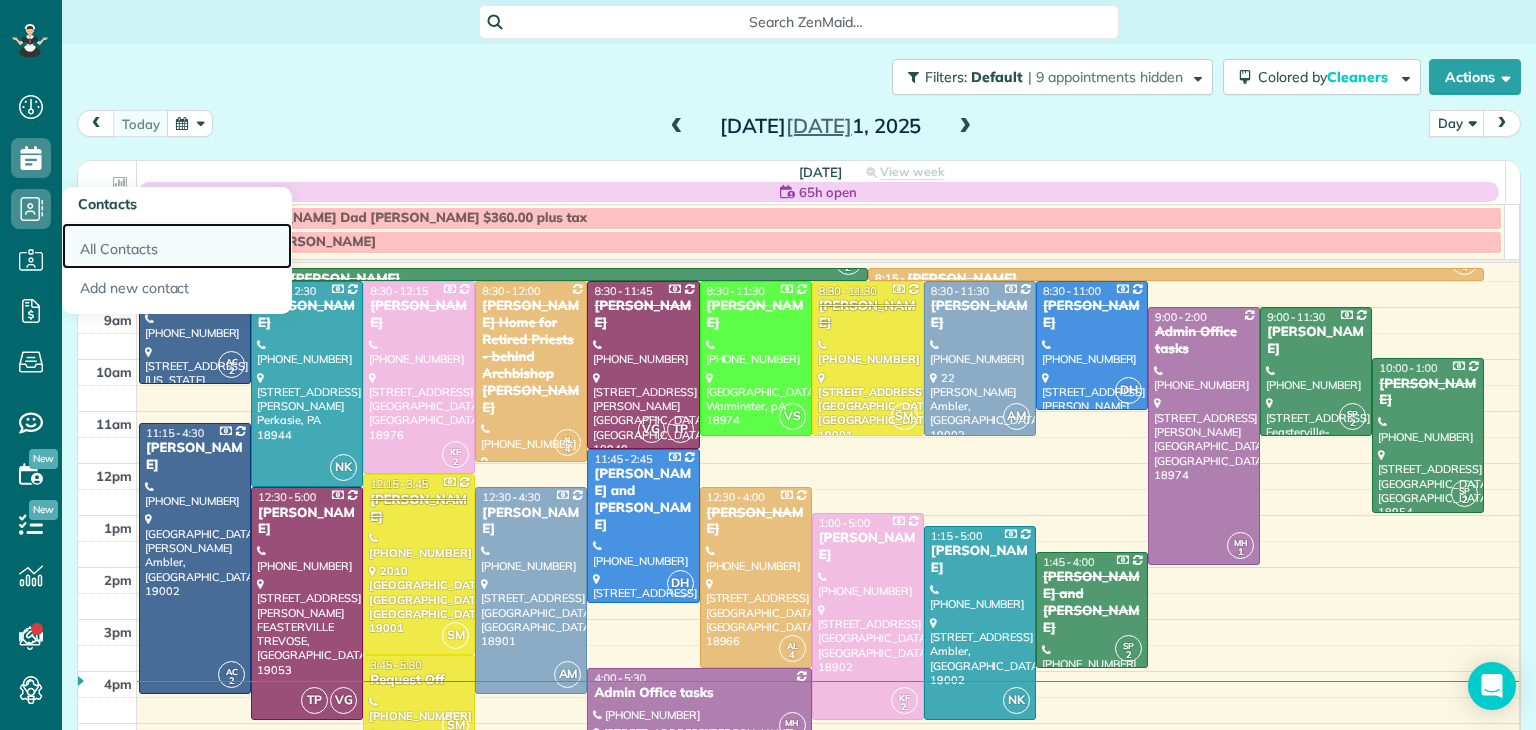 click on "All Contacts" at bounding box center [177, 246] 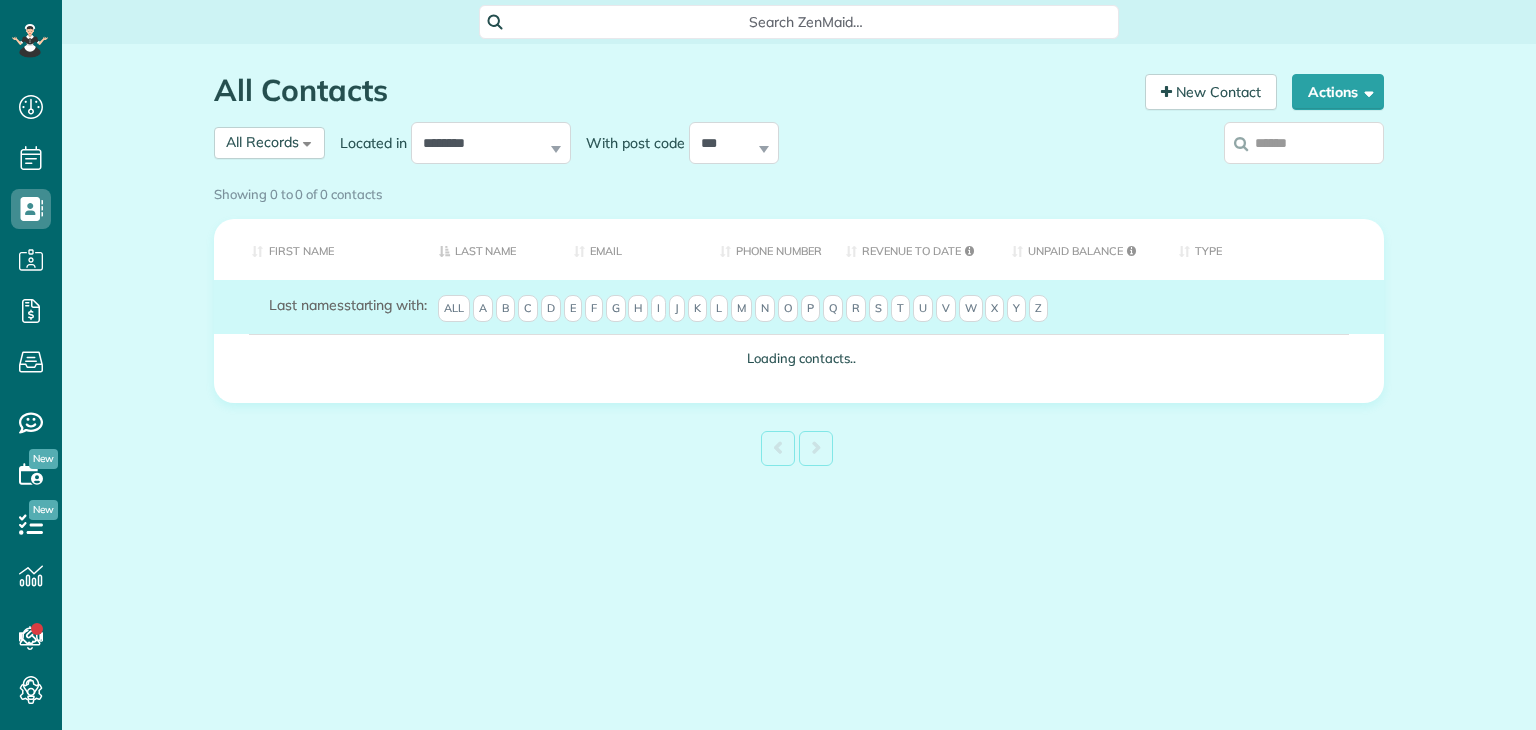 scroll, scrollTop: 0, scrollLeft: 0, axis: both 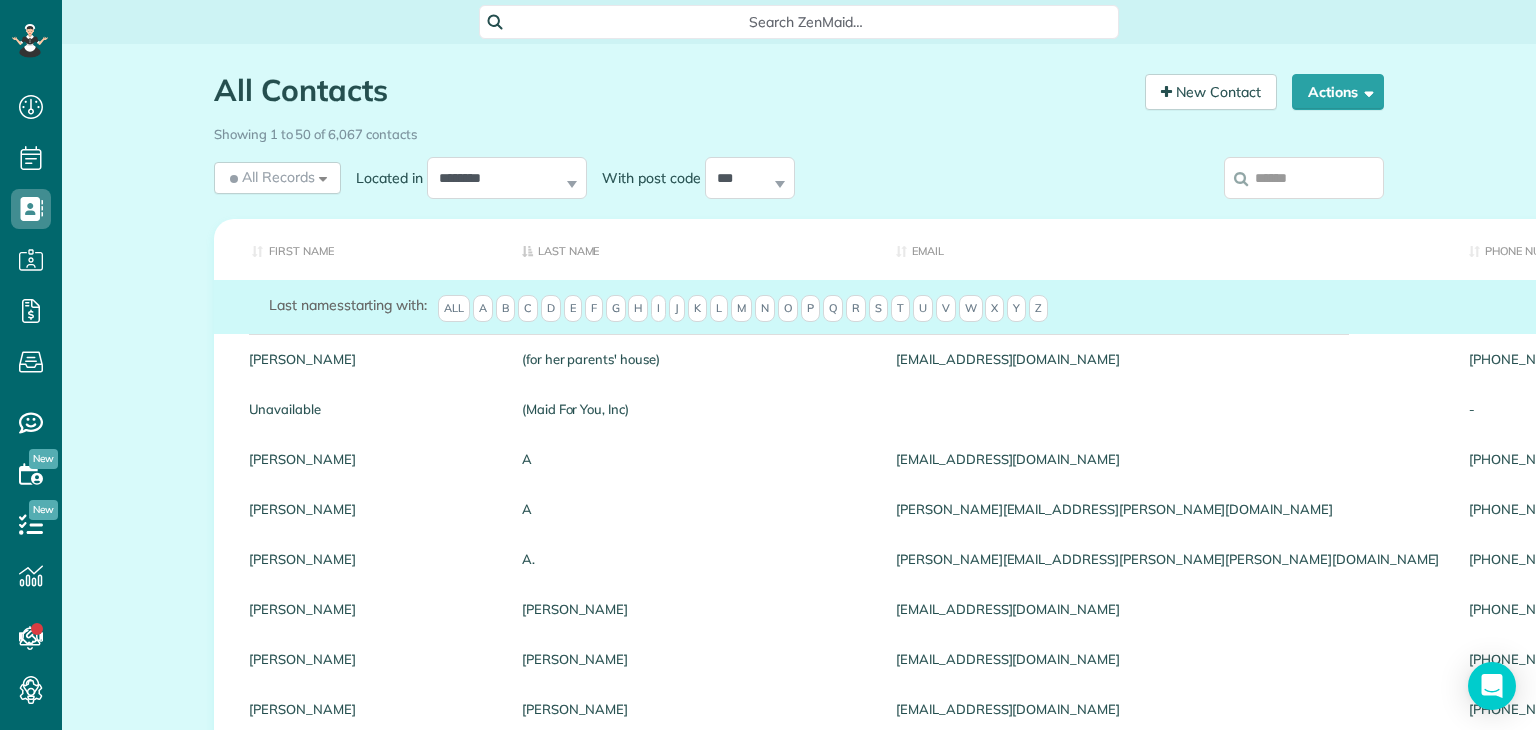 click on "Search ZenMaid…" at bounding box center [806, 22] 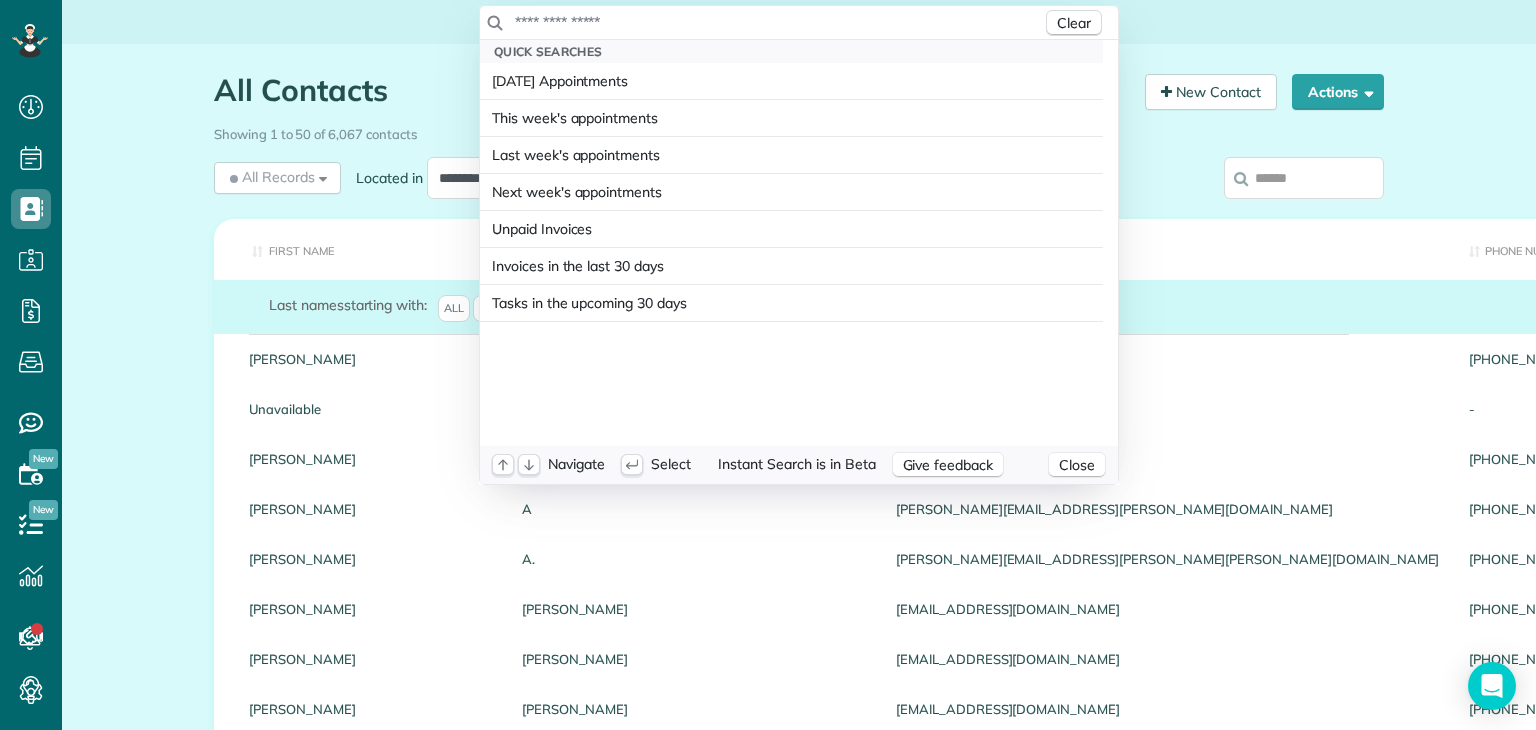 click on "Dashboard
Scheduling
Calendar View
List View
Dispatch View - Weekly scheduling (Beta)" at bounding box center [768, 365] 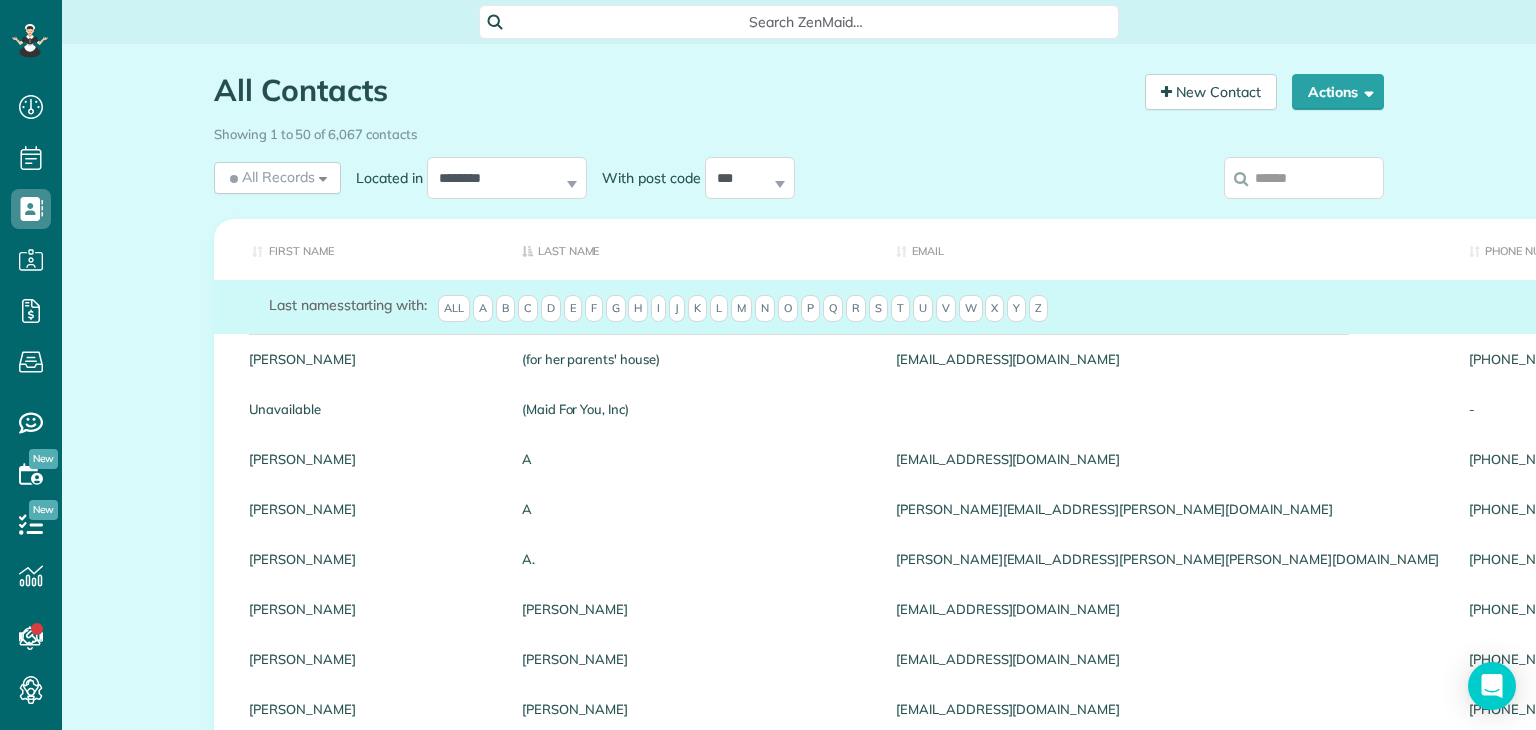 click on "M" at bounding box center [741, 309] 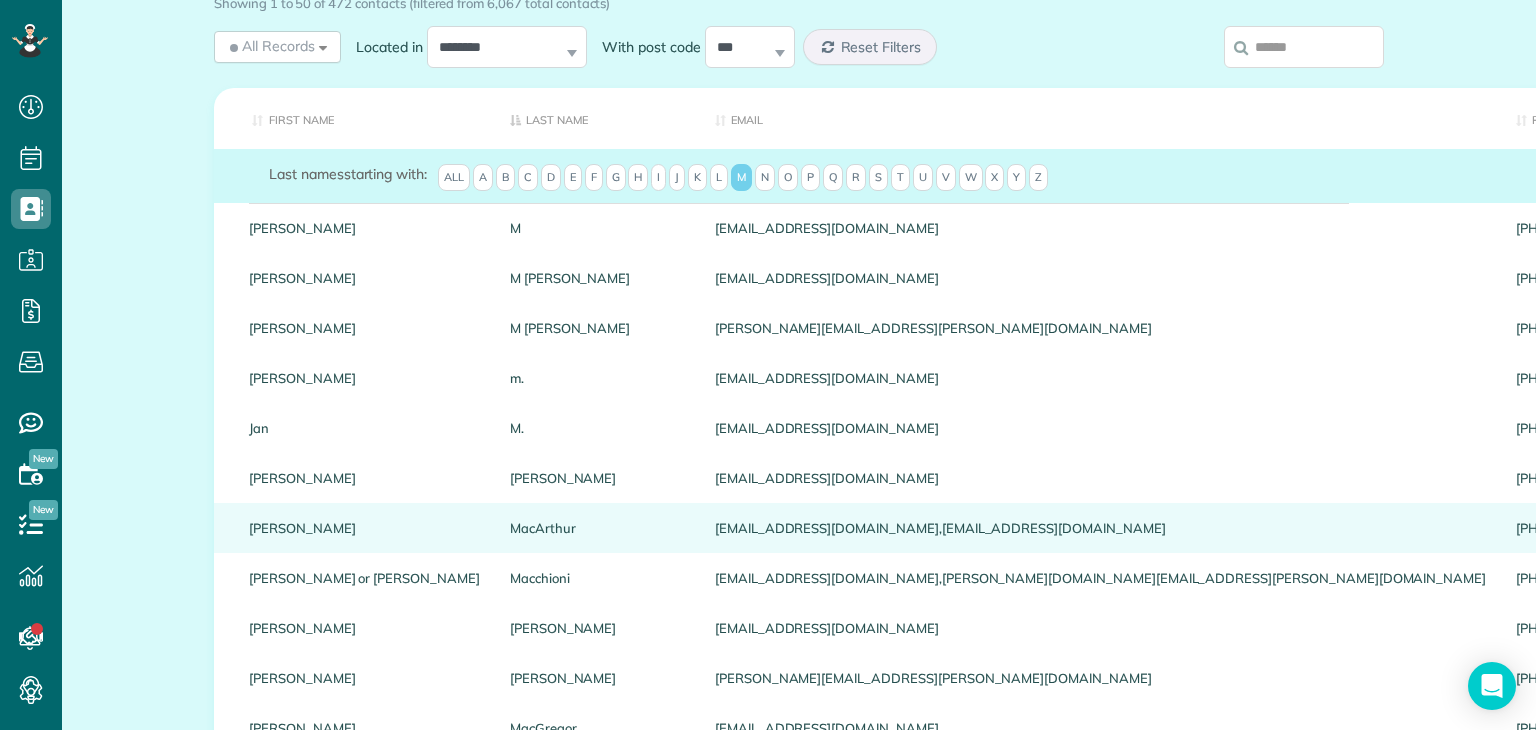 scroll, scrollTop: 0, scrollLeft: 0, axis: both 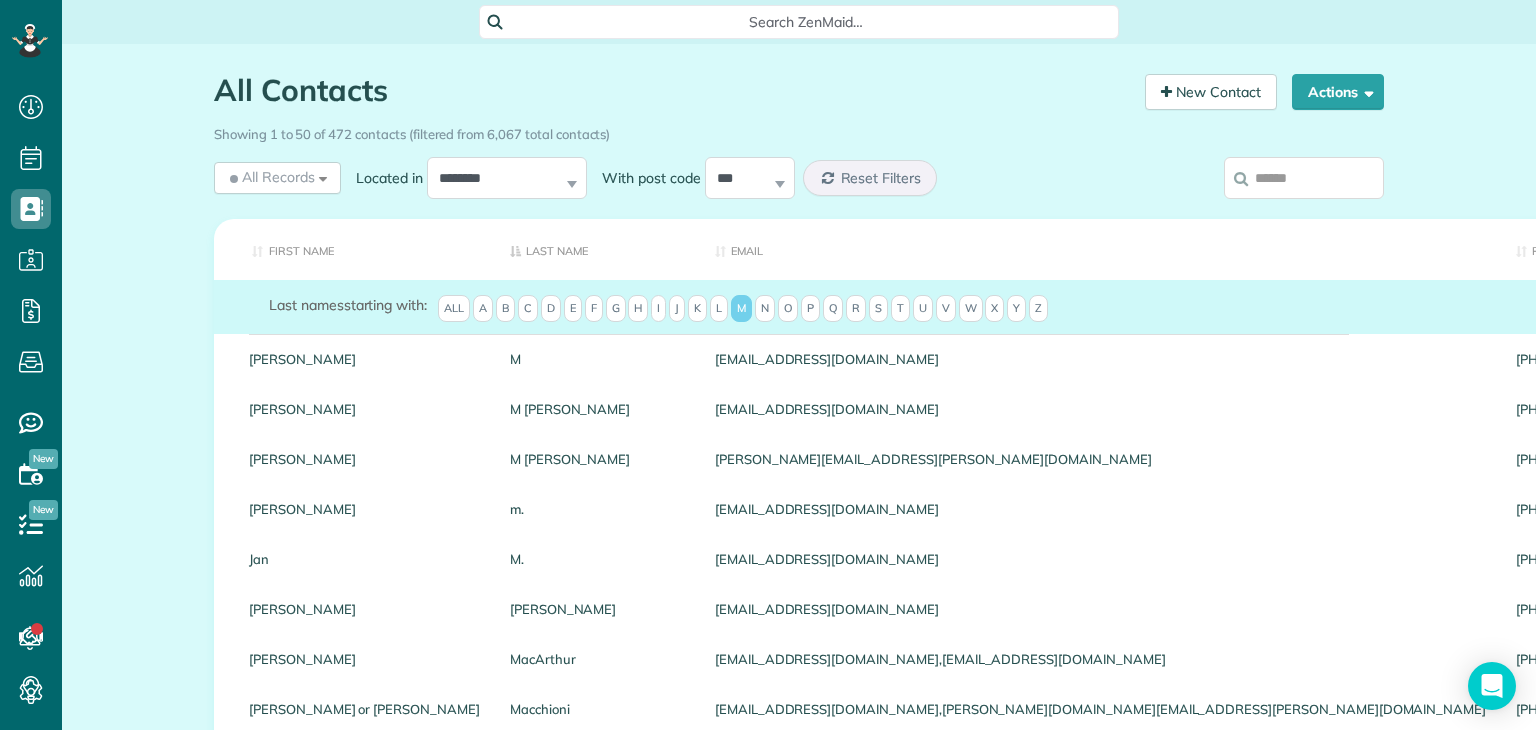 click at bounding box center [1304, 178] 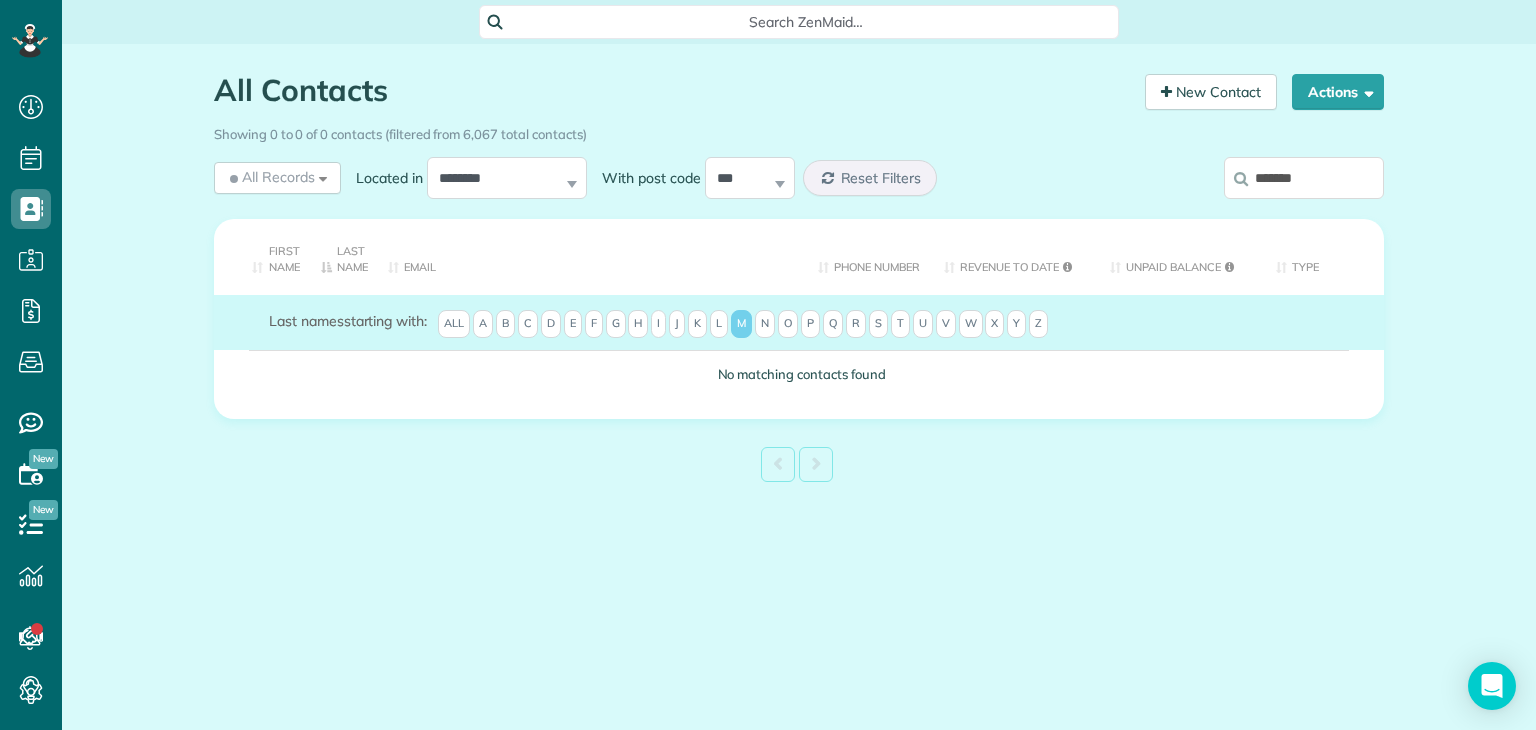 type on "********" 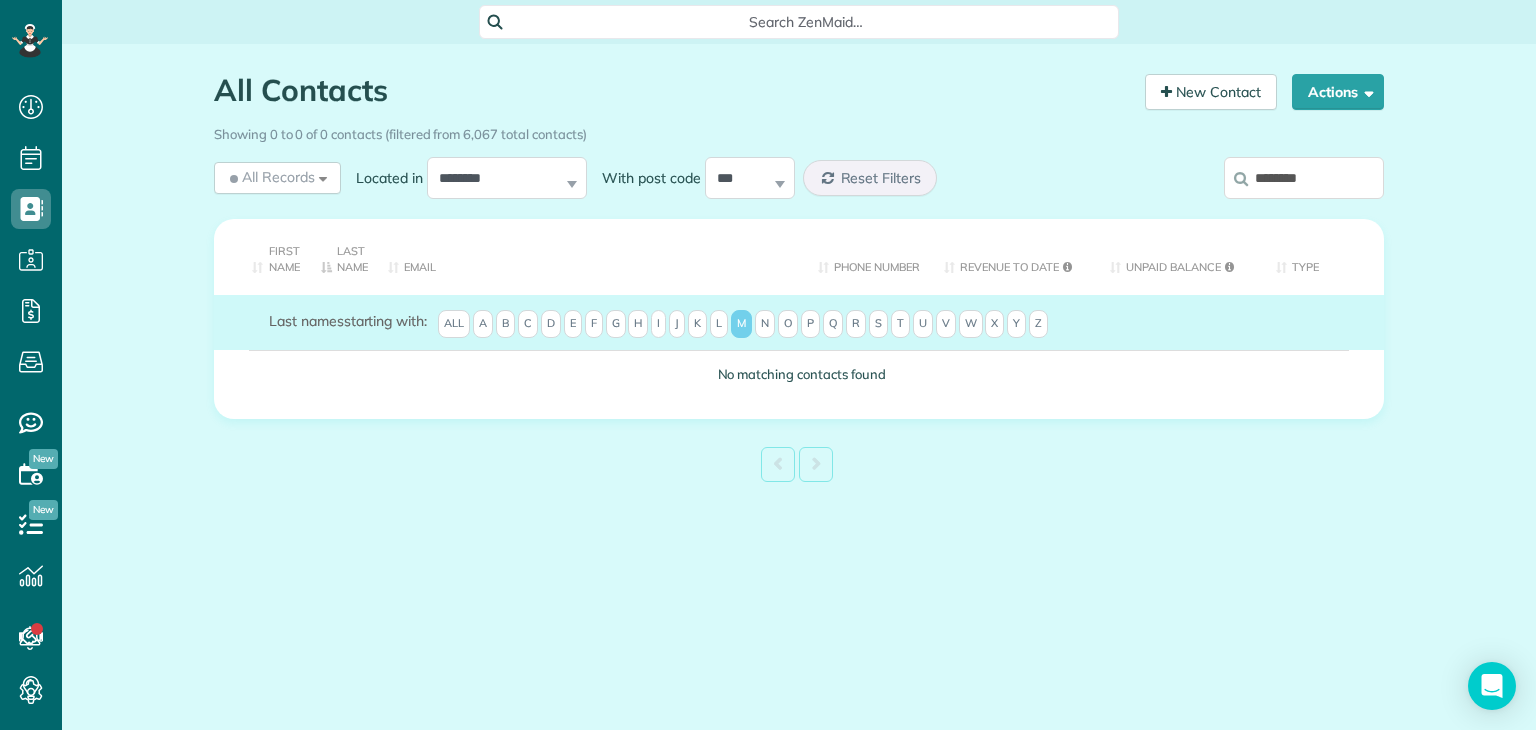 drag, startPoint x: 1324, startPoint y: 180, endPoint x: 1099, endPoint y: 190, distance: 225.2221 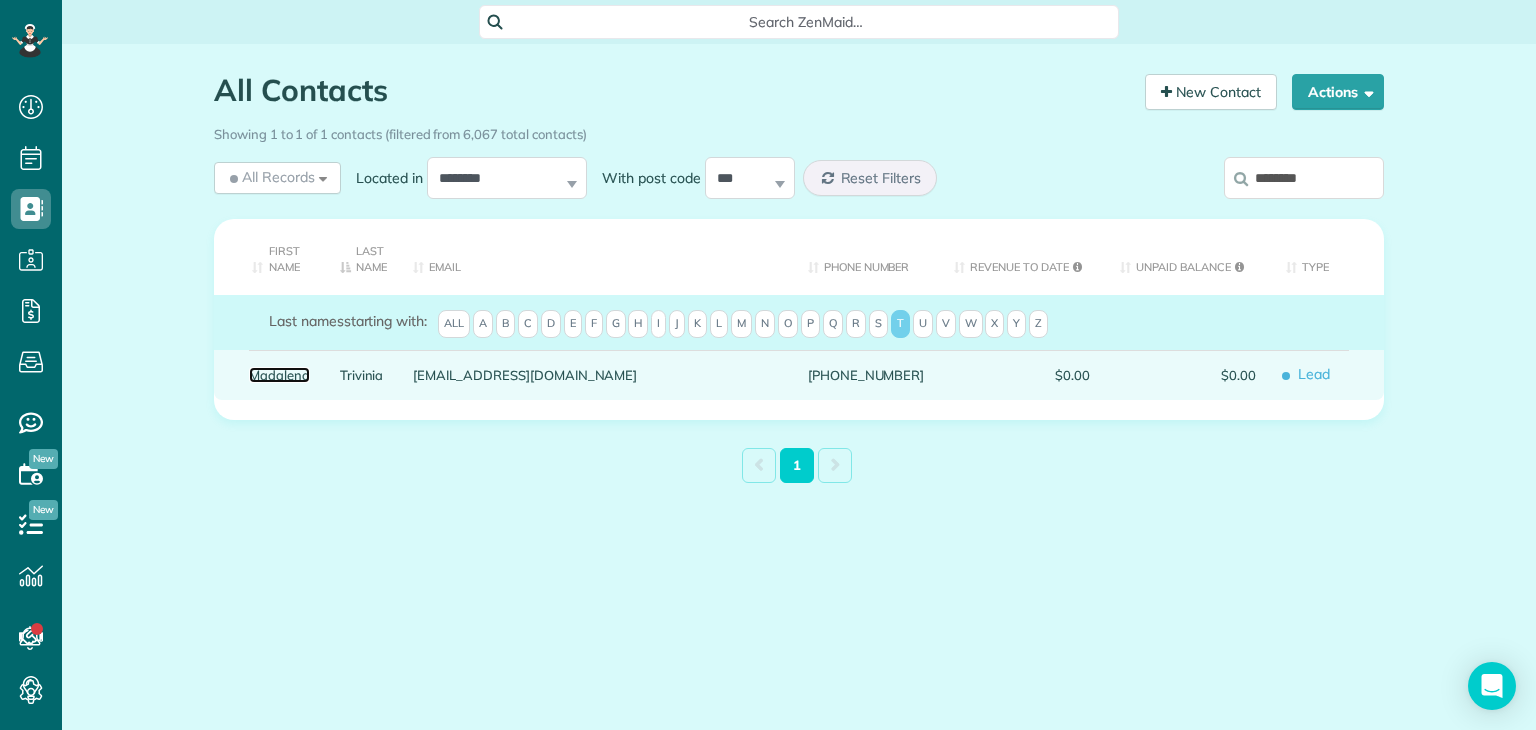 click on "Madalena" at bounding box center [279, 375] 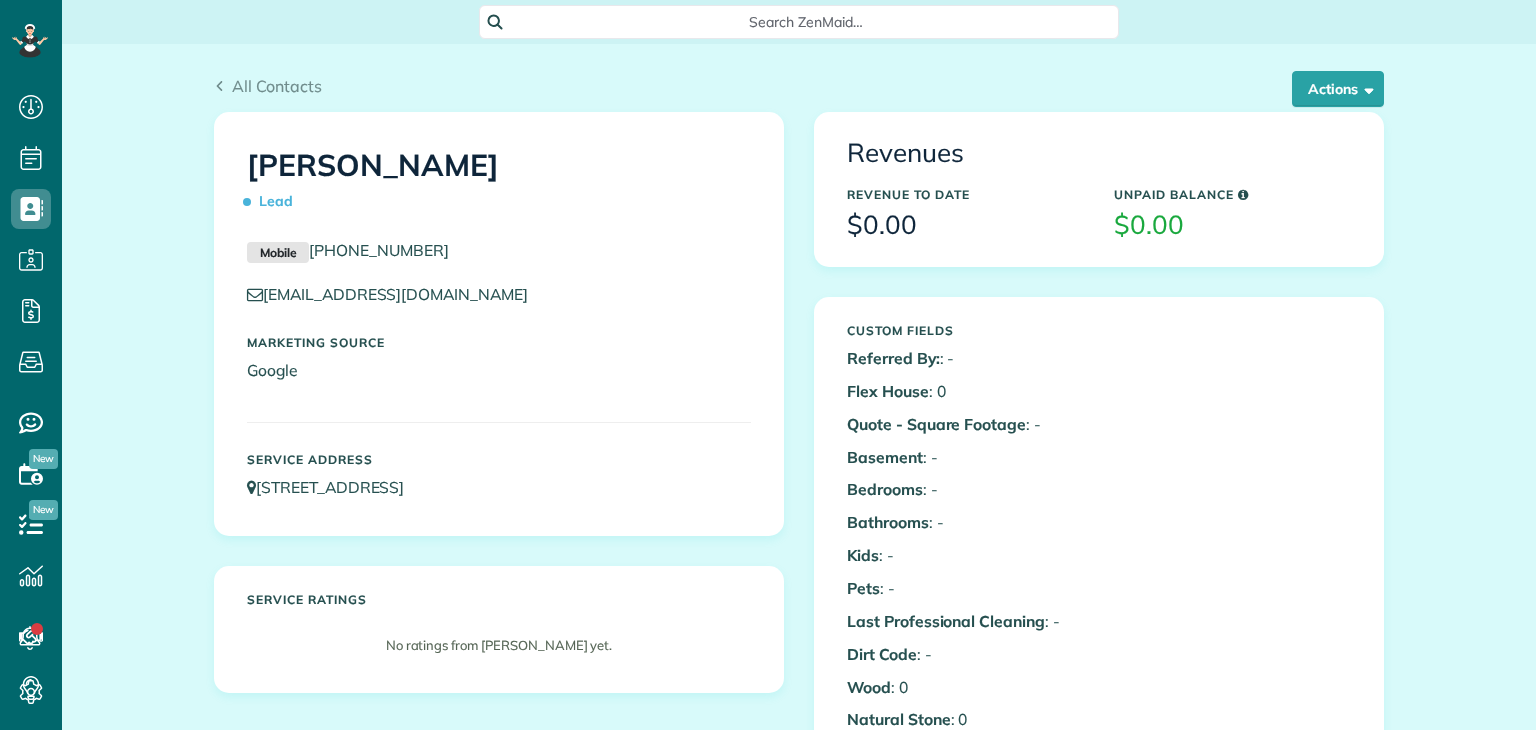 scroll, scrollTop: 0, scrollLeft: 0, axis: both 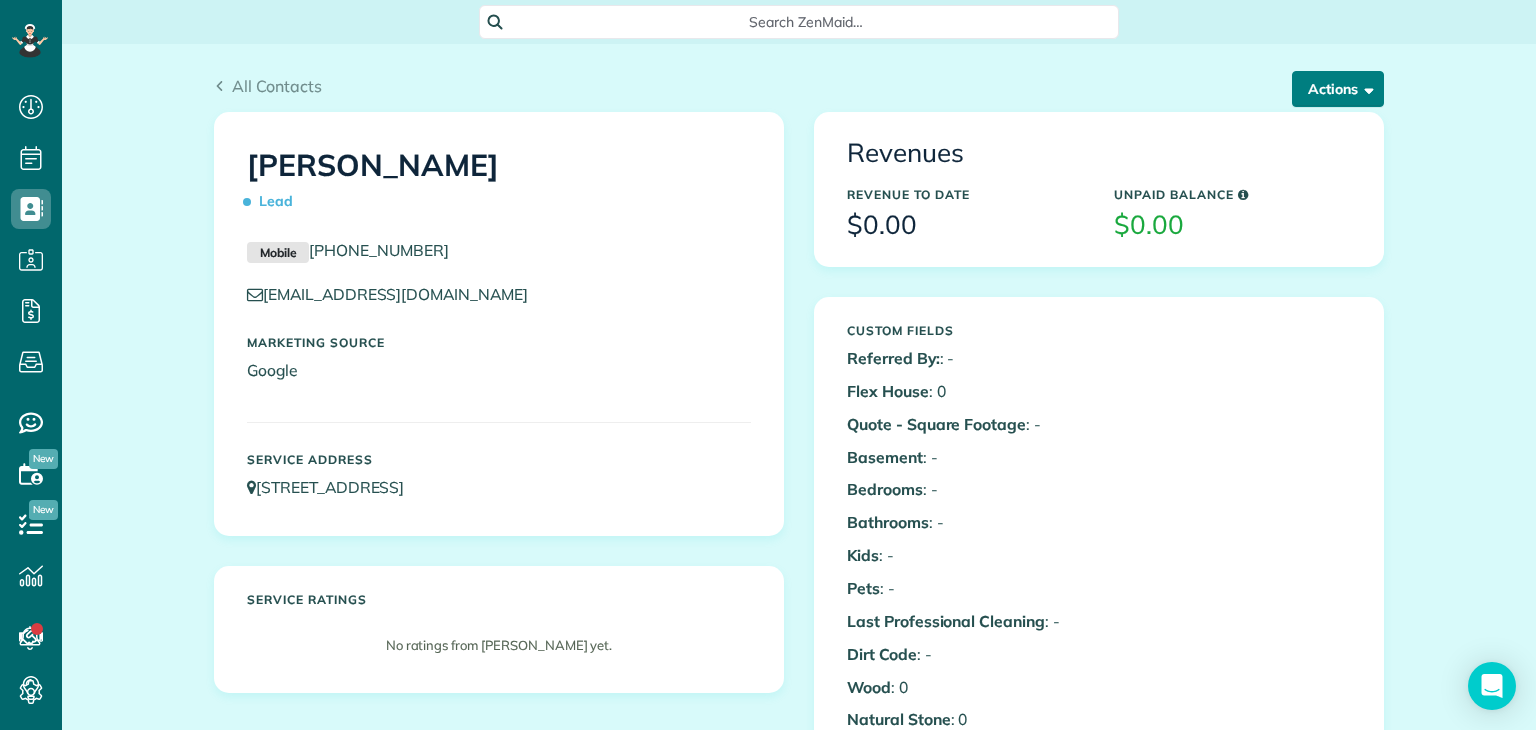 click on "Actions" at bounding box center (1338, 89) 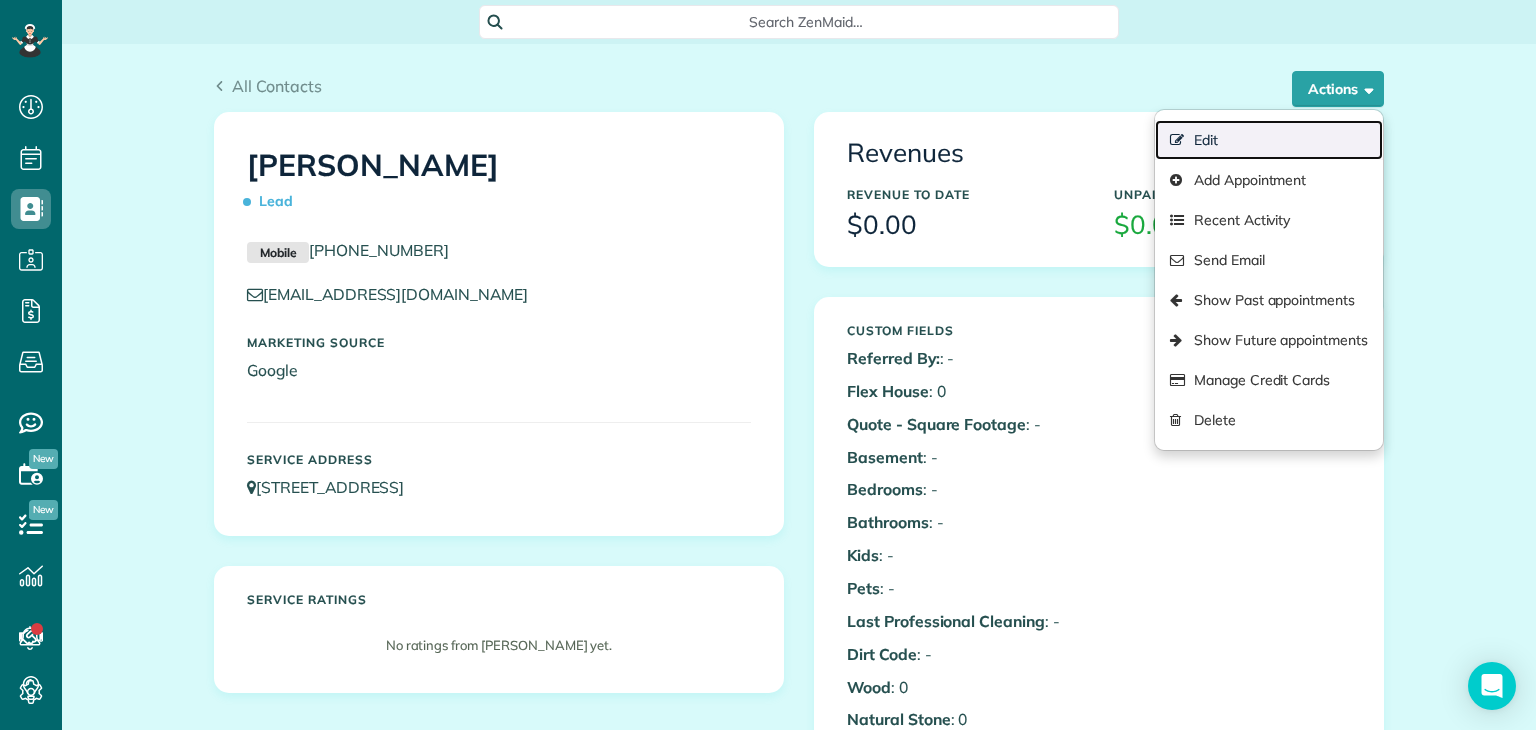 click on "Edit" at bounding box center (1269, 140) 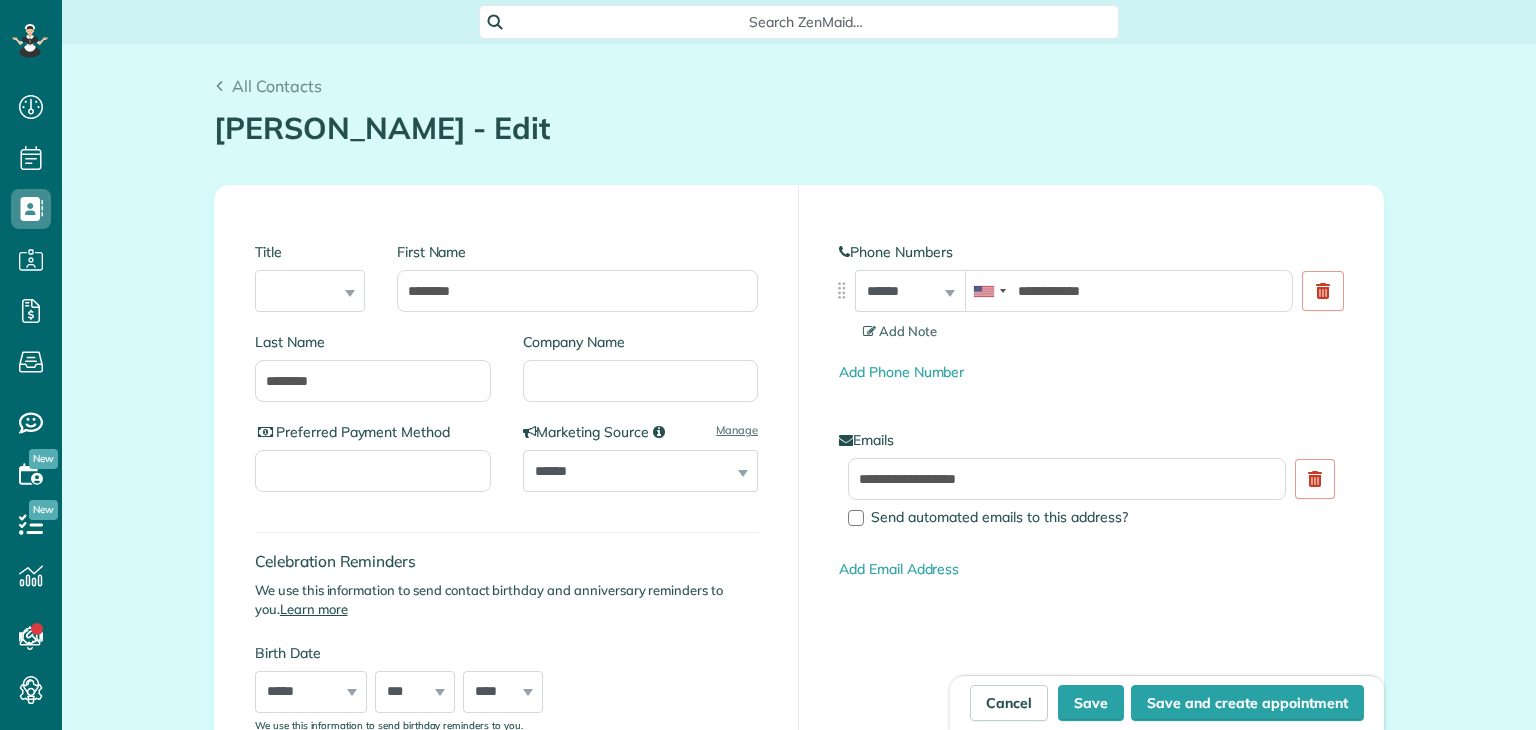 scroll, scrollTop: 0, scrollLeft: 0, axis: both 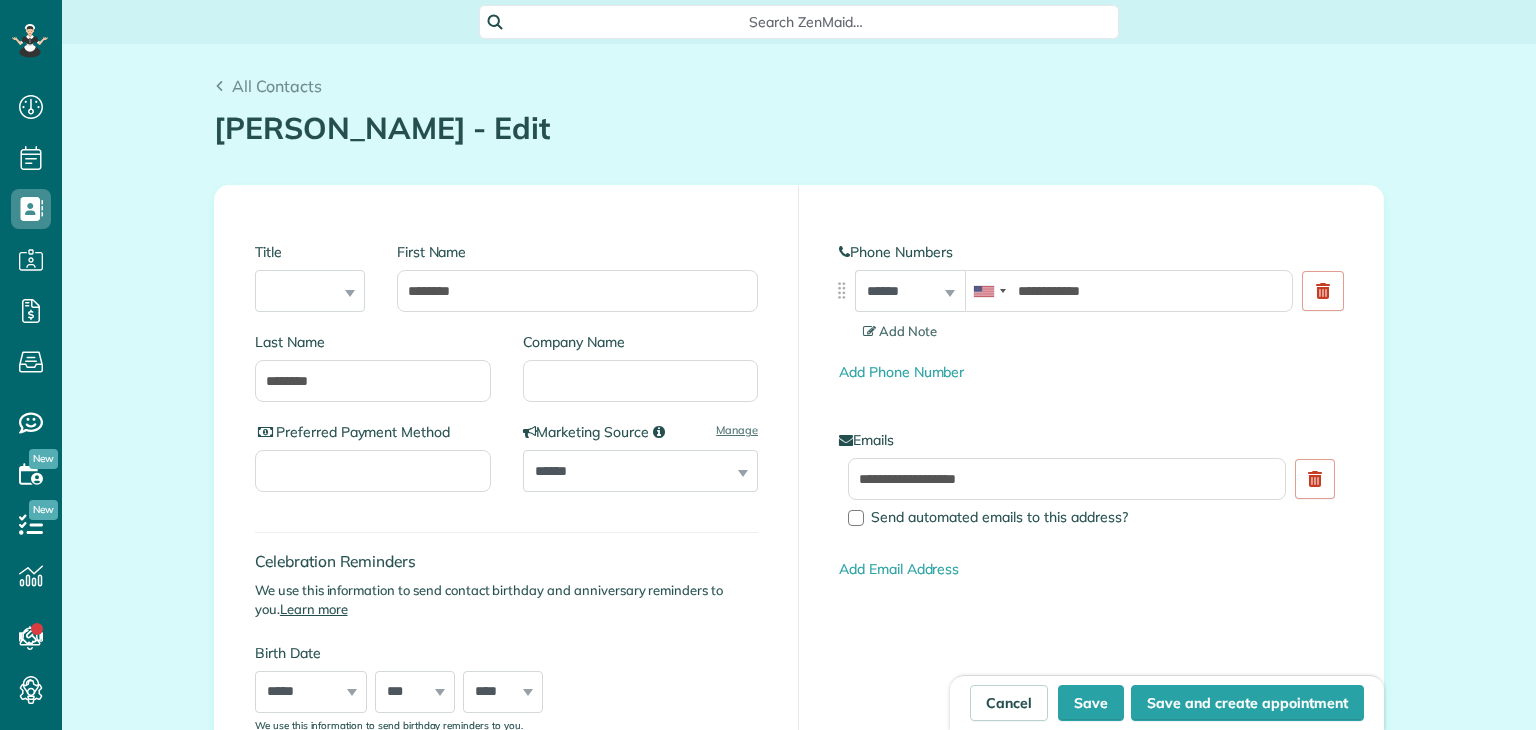 type on "**********" 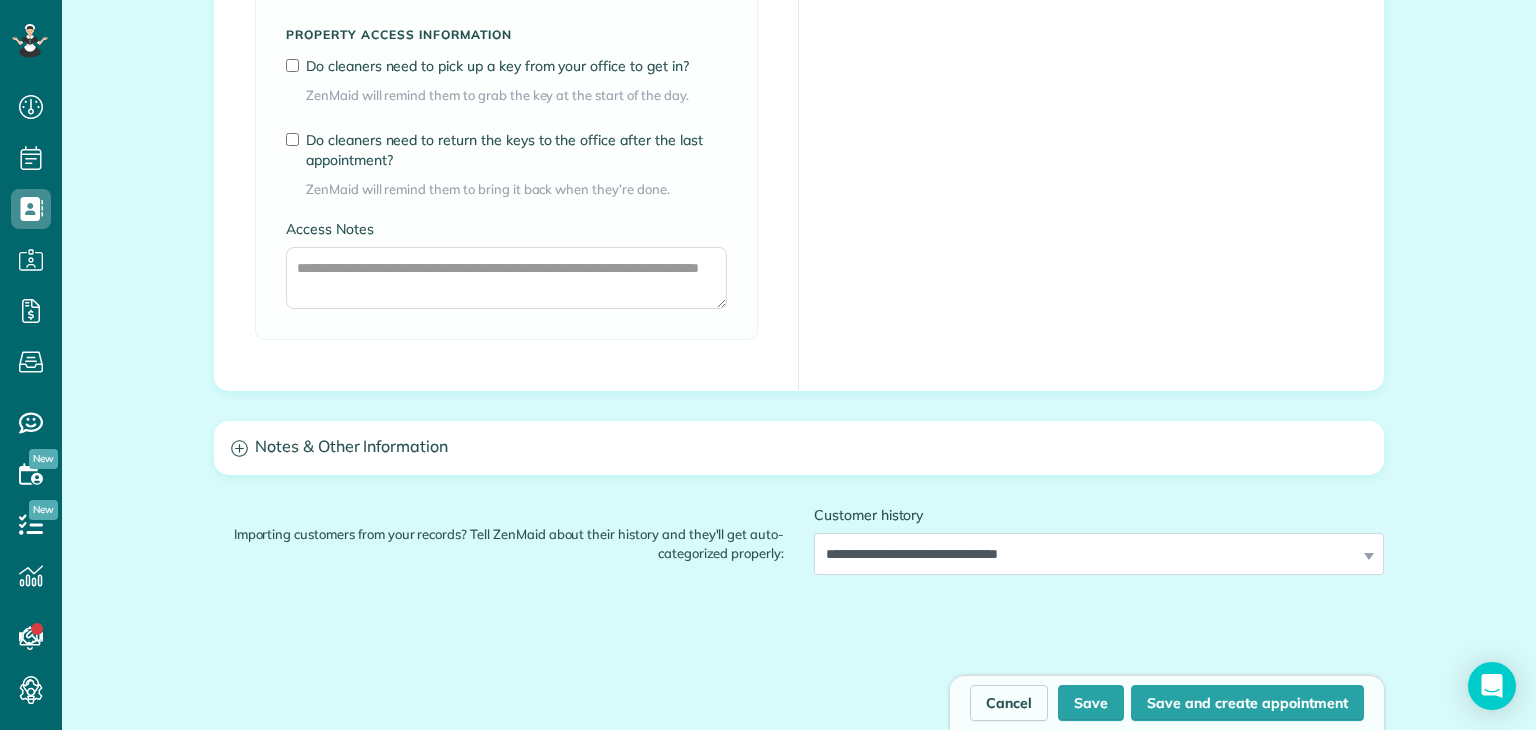 scroll, scrollTop: 1546, scrollLeft: 0, axis: vertical 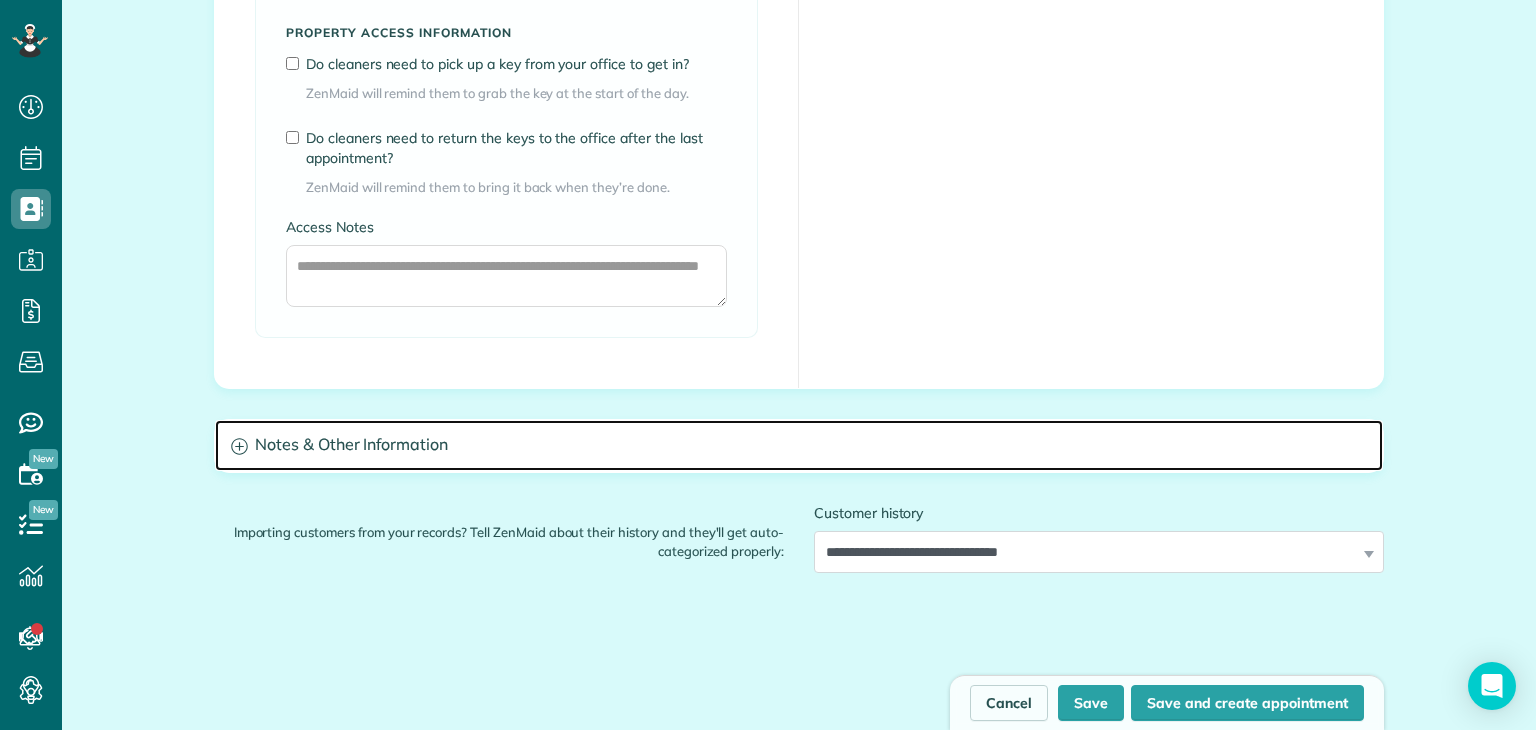 click on "Notes & Other Information" at bounding box center (799, 445) 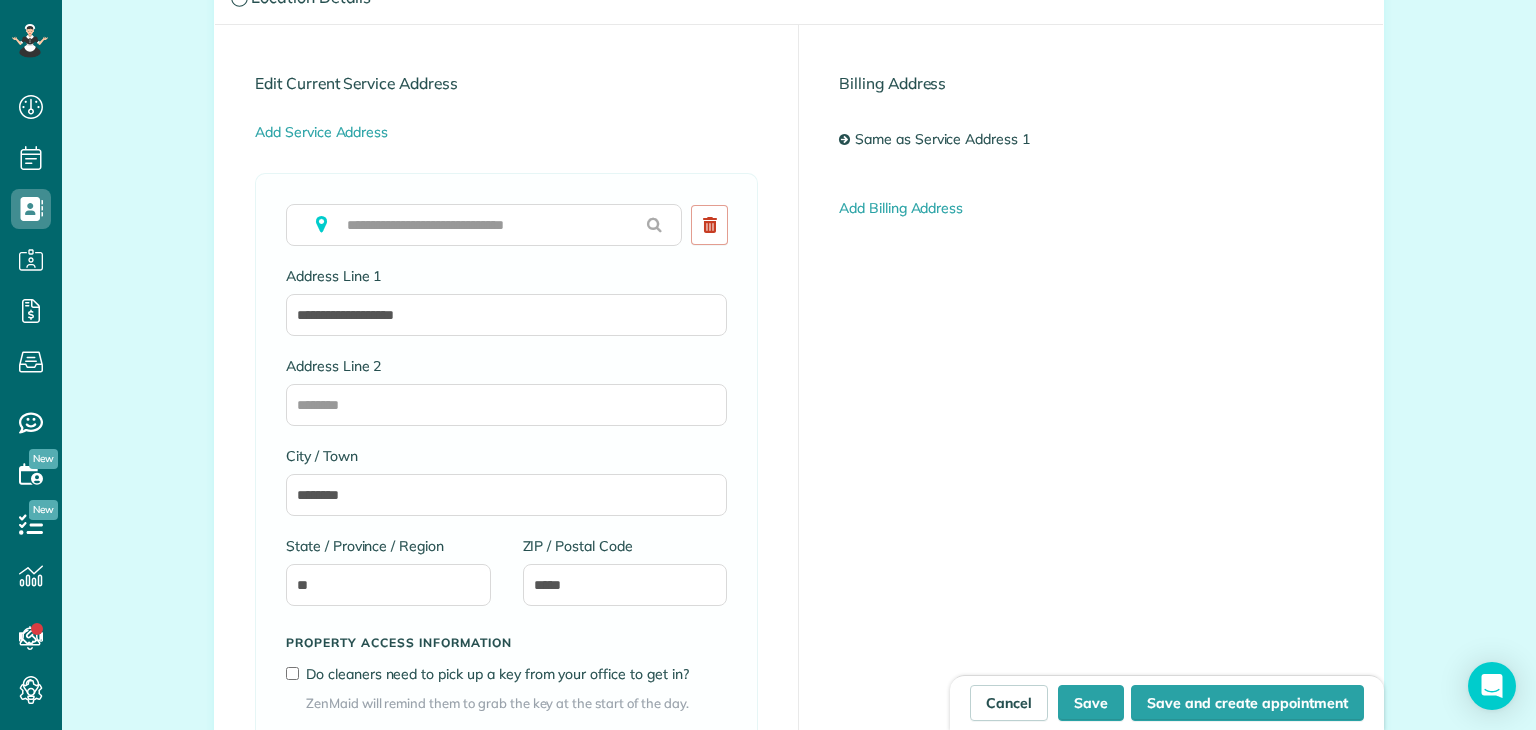scroll, scrollTop: 936, scrollLeft: 0, axis: vertical 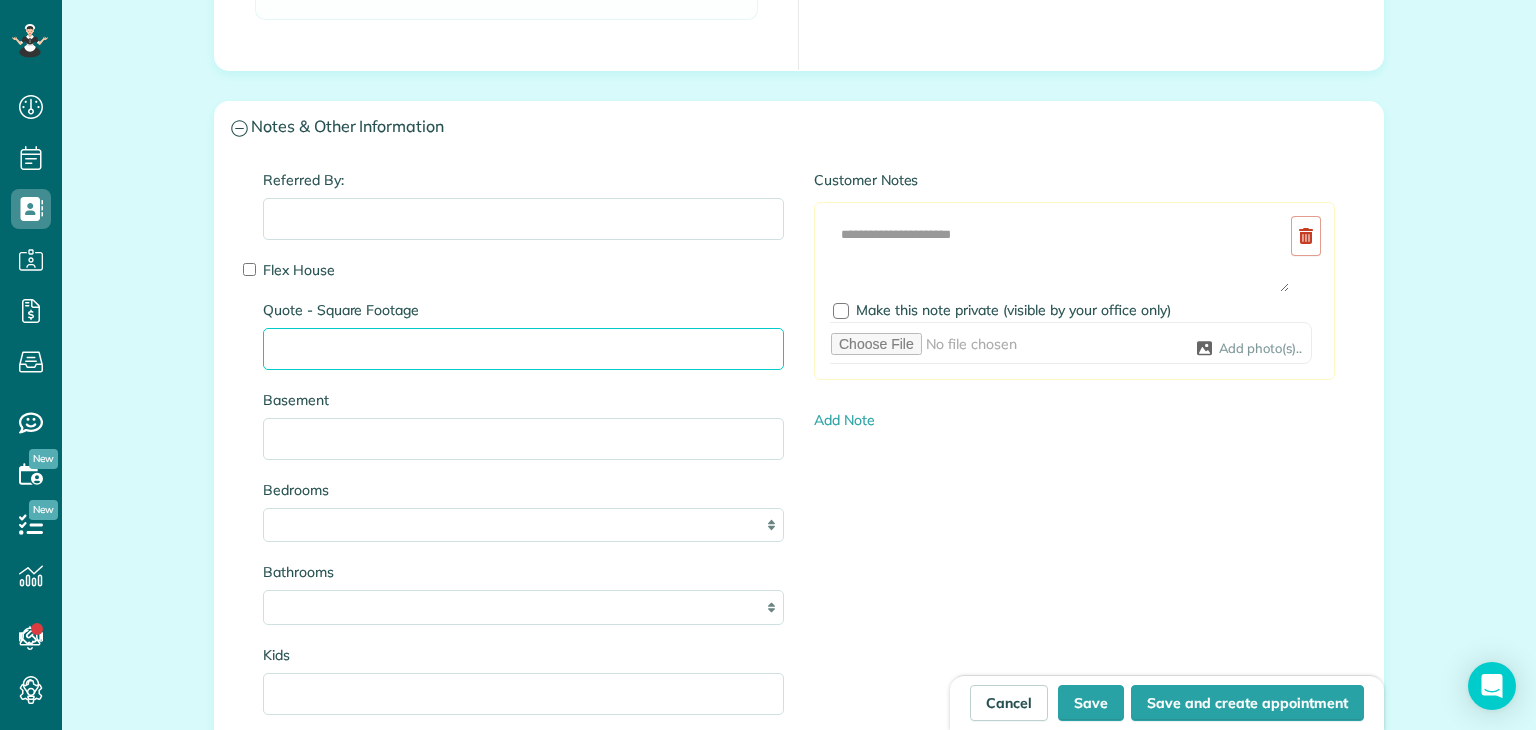 click on "Quote - Square Footage" at bounding box center [523, 349] 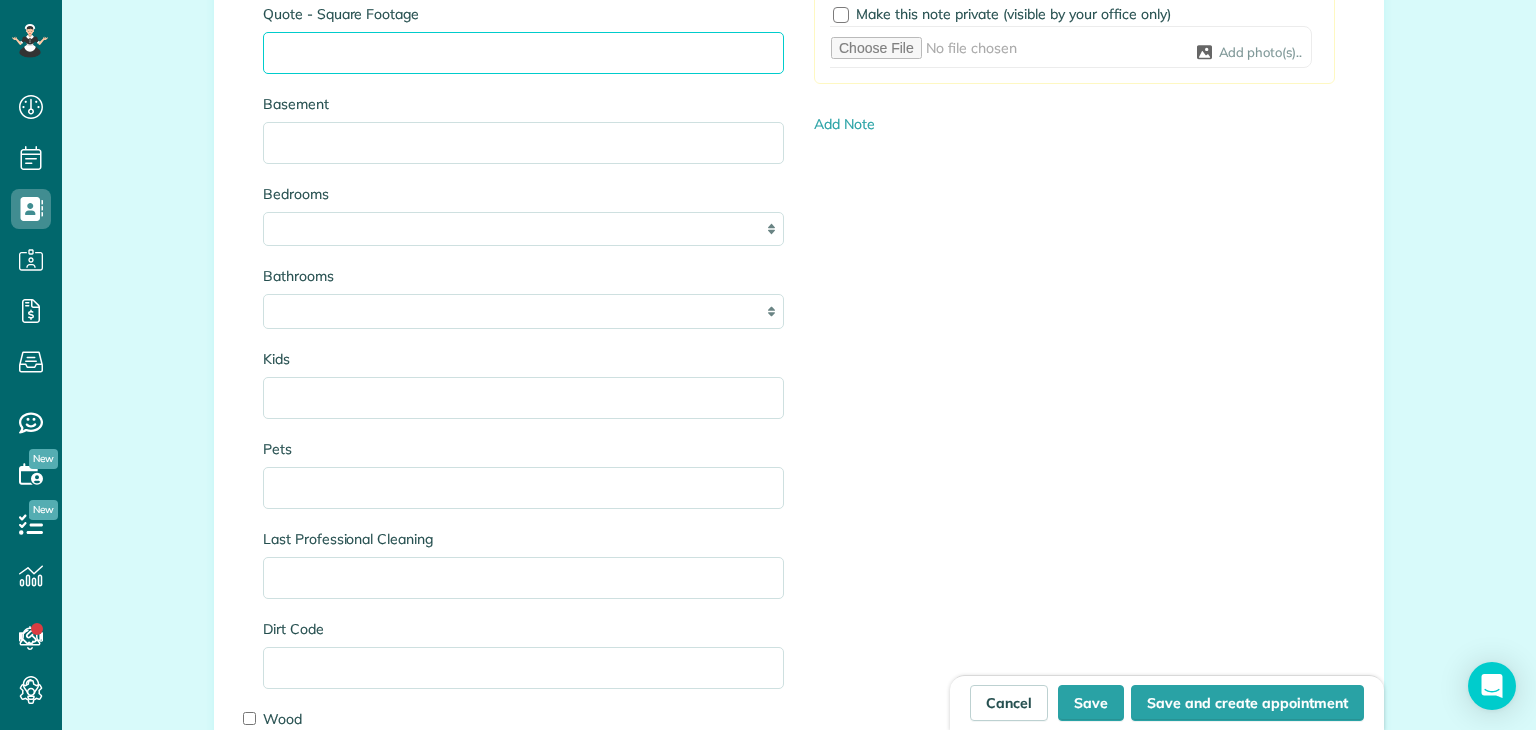 scroll, scrollTop: 2295, scrollLeft: 0, axis: vertical 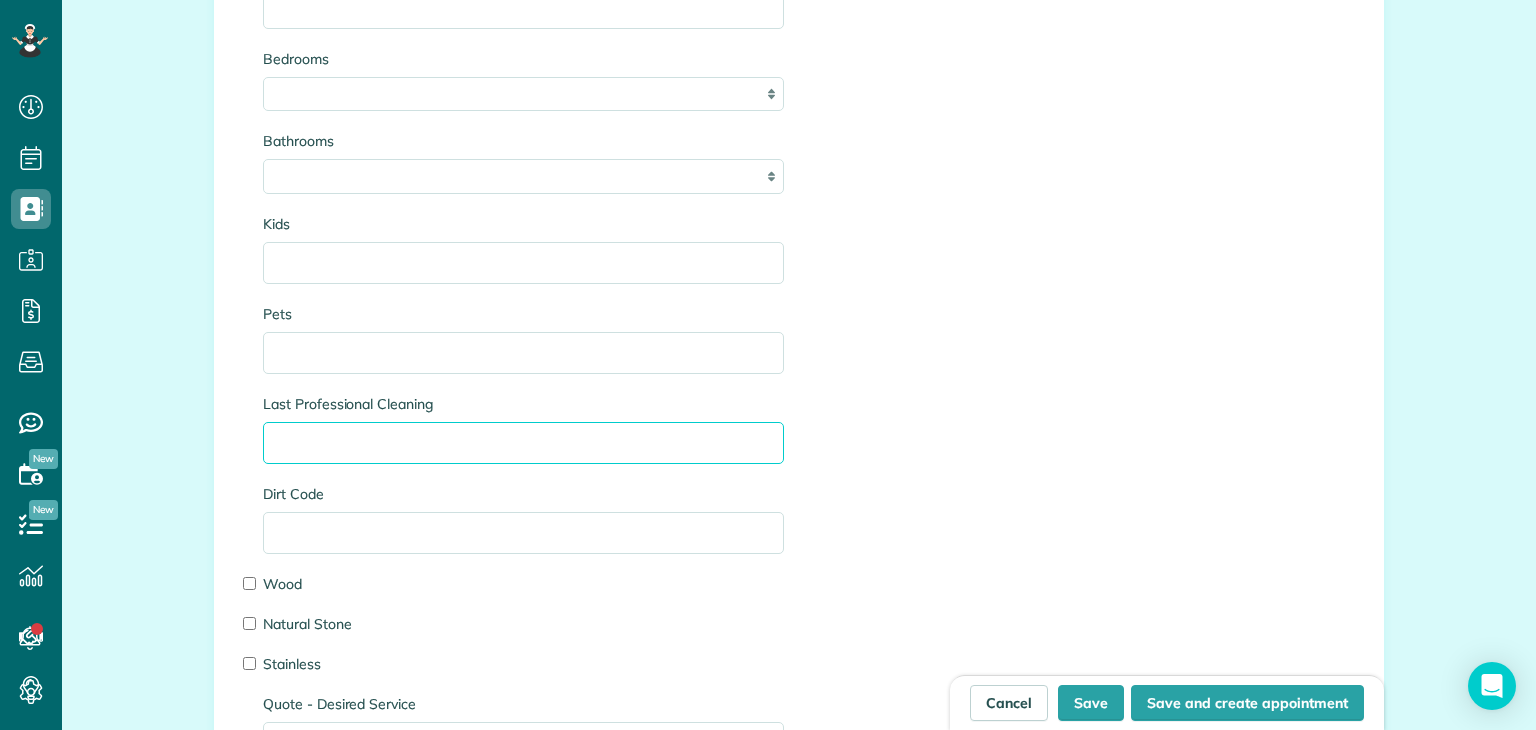 click on "Last Professional Cleaning" at bounding box center (523, 443) 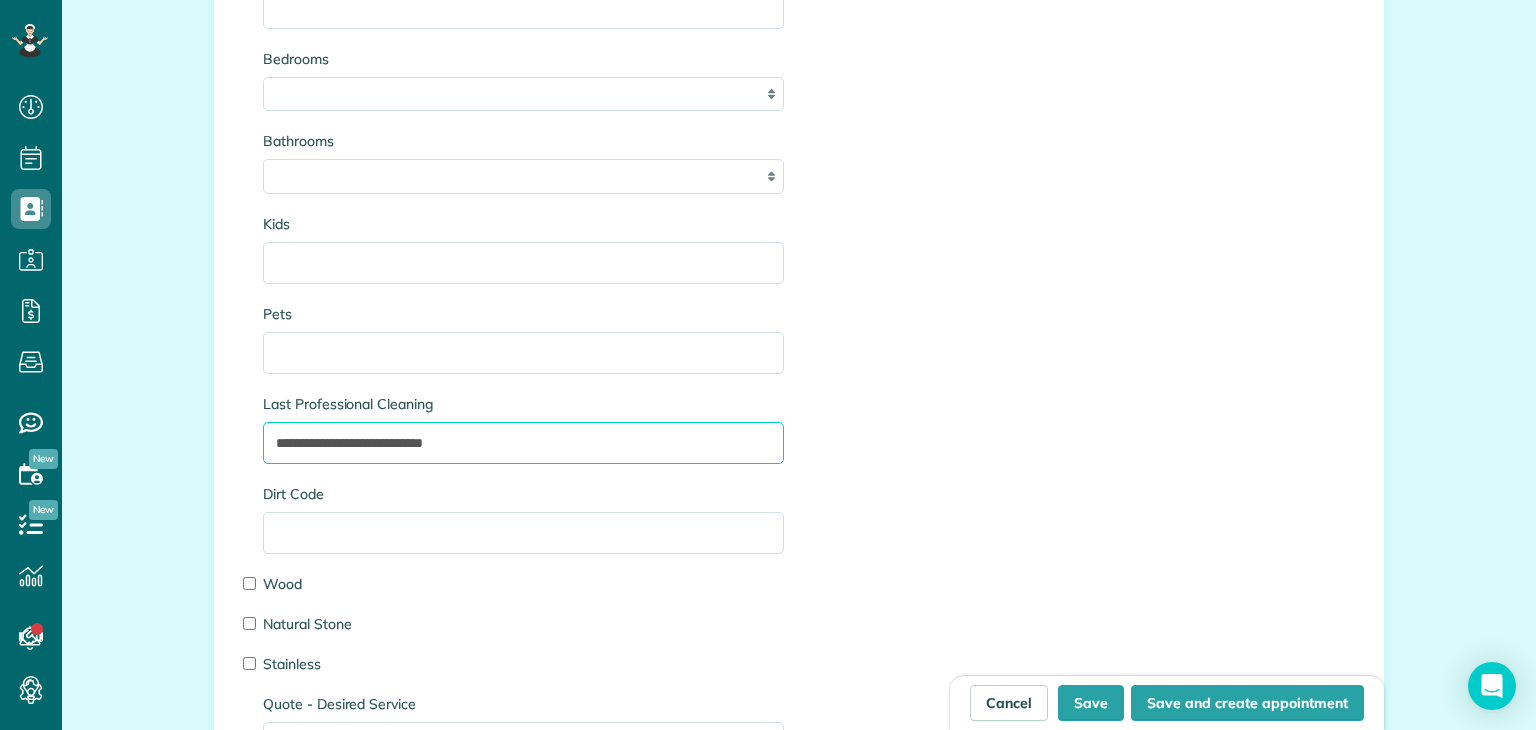 click on "**********" at bounding box center (523, 443) 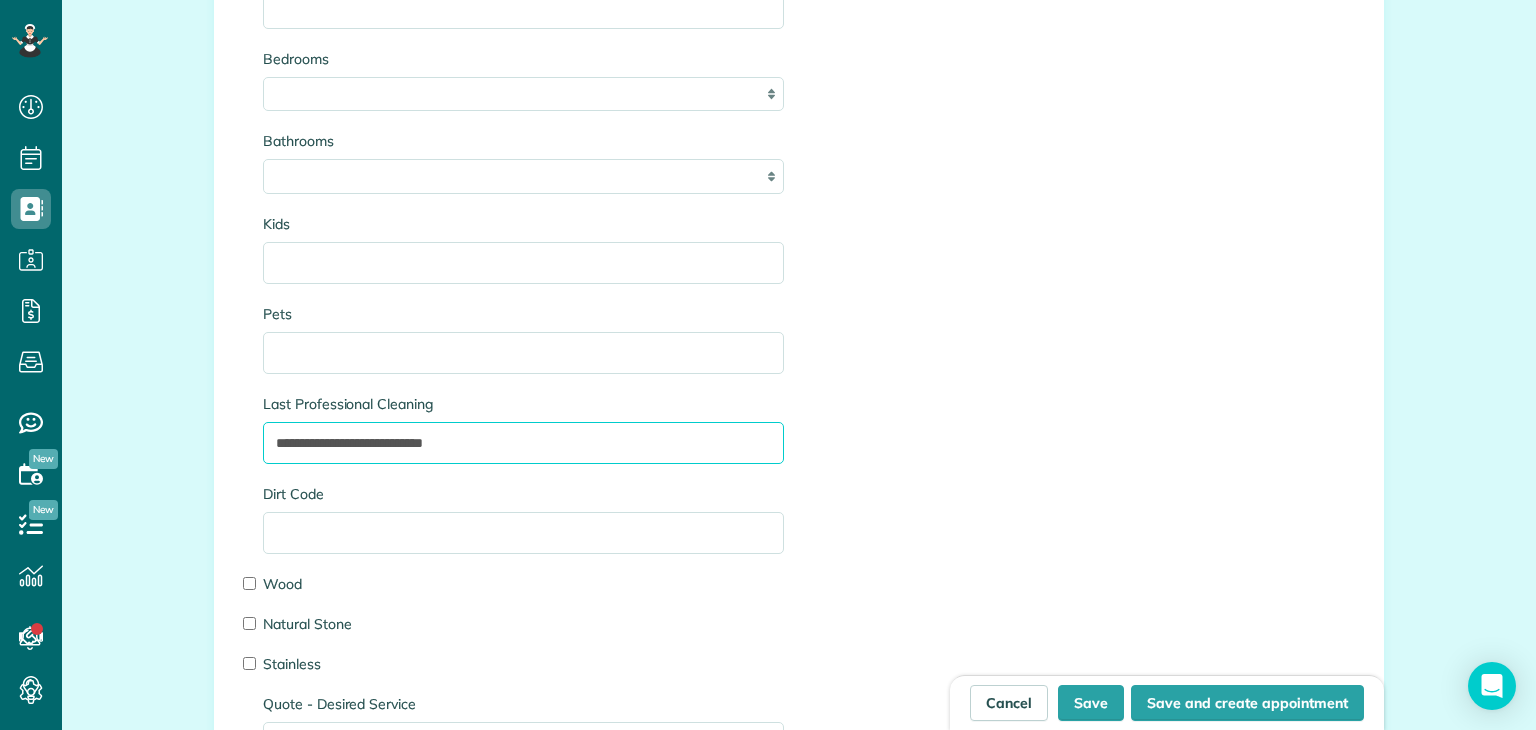 type on "**********" 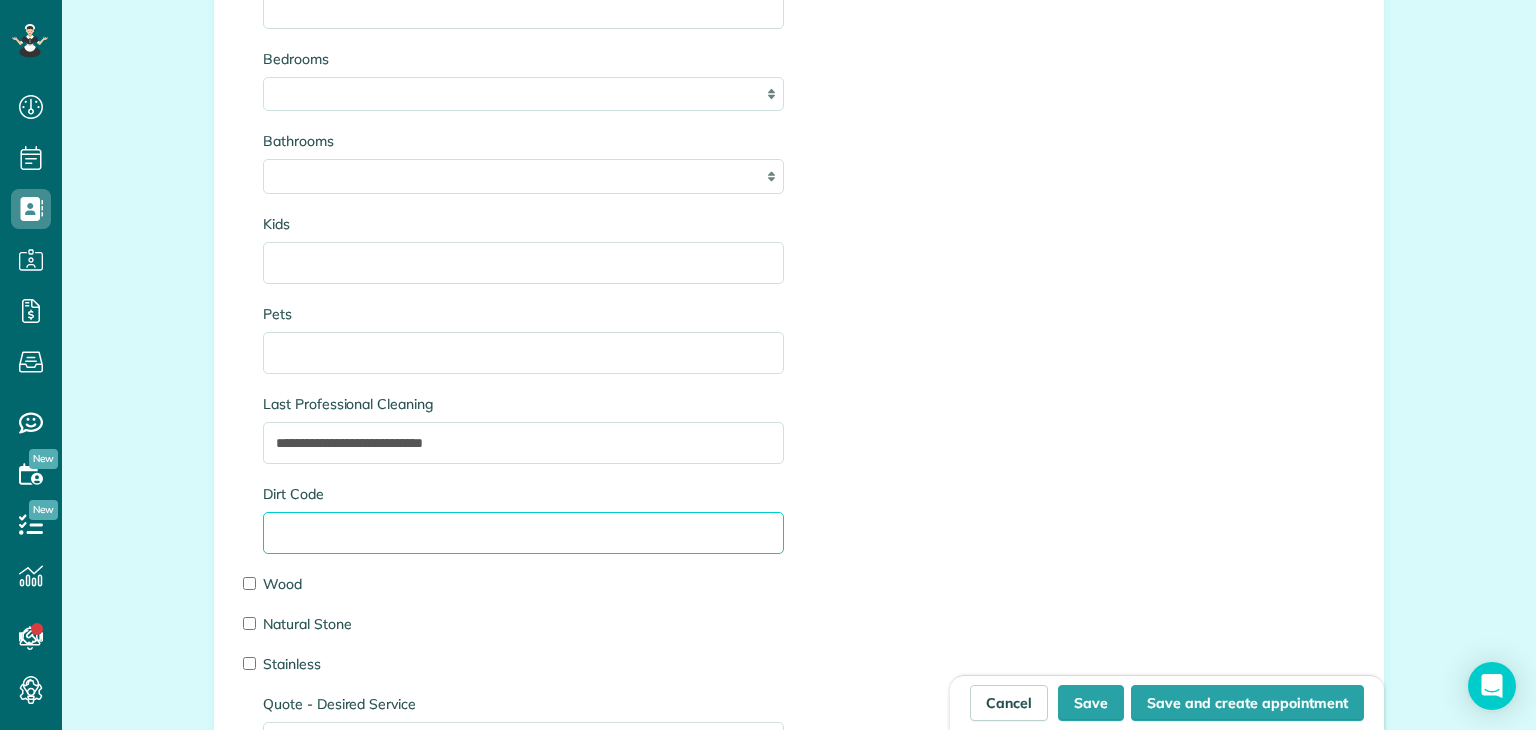 click on "Dirt Code" at bounding box center [523, 533] 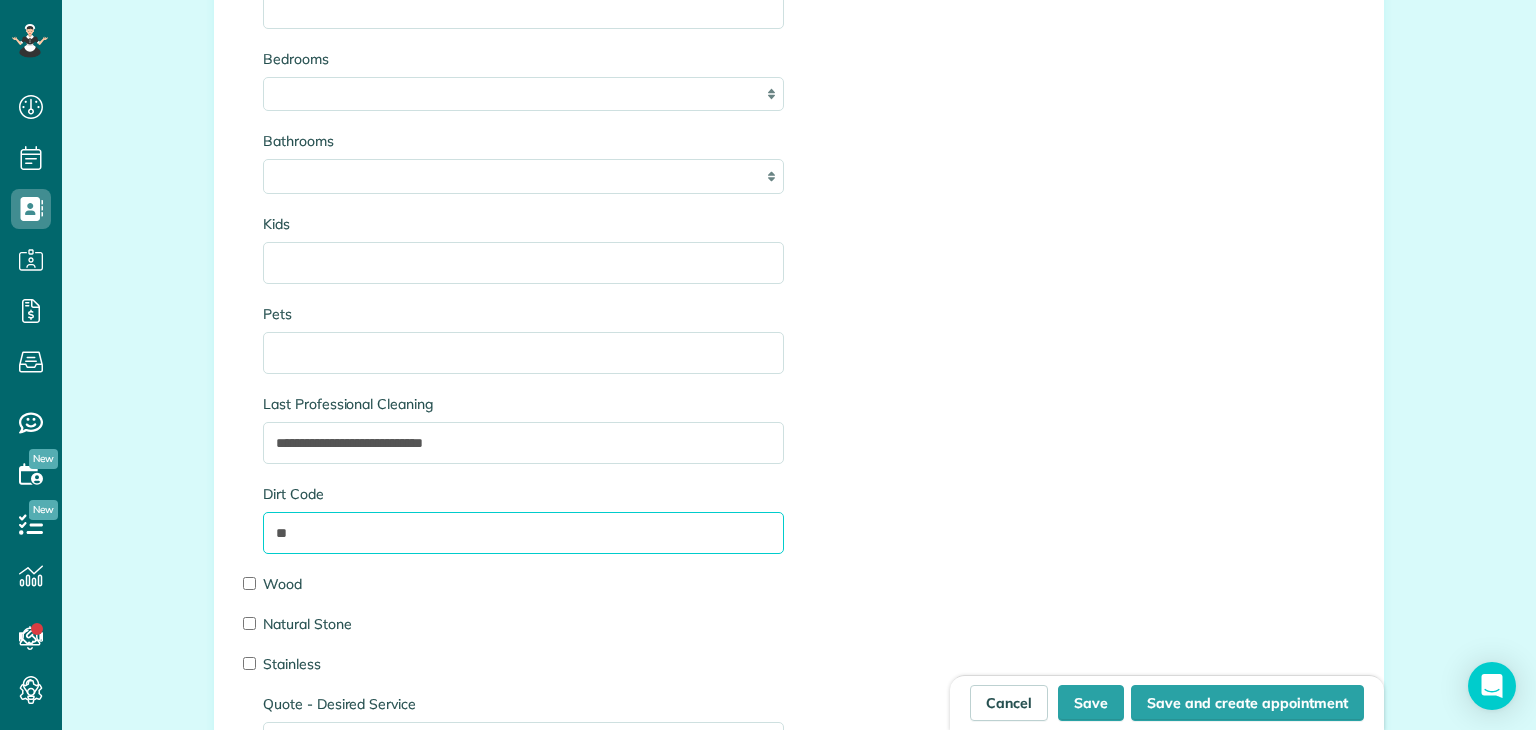 type on "*" 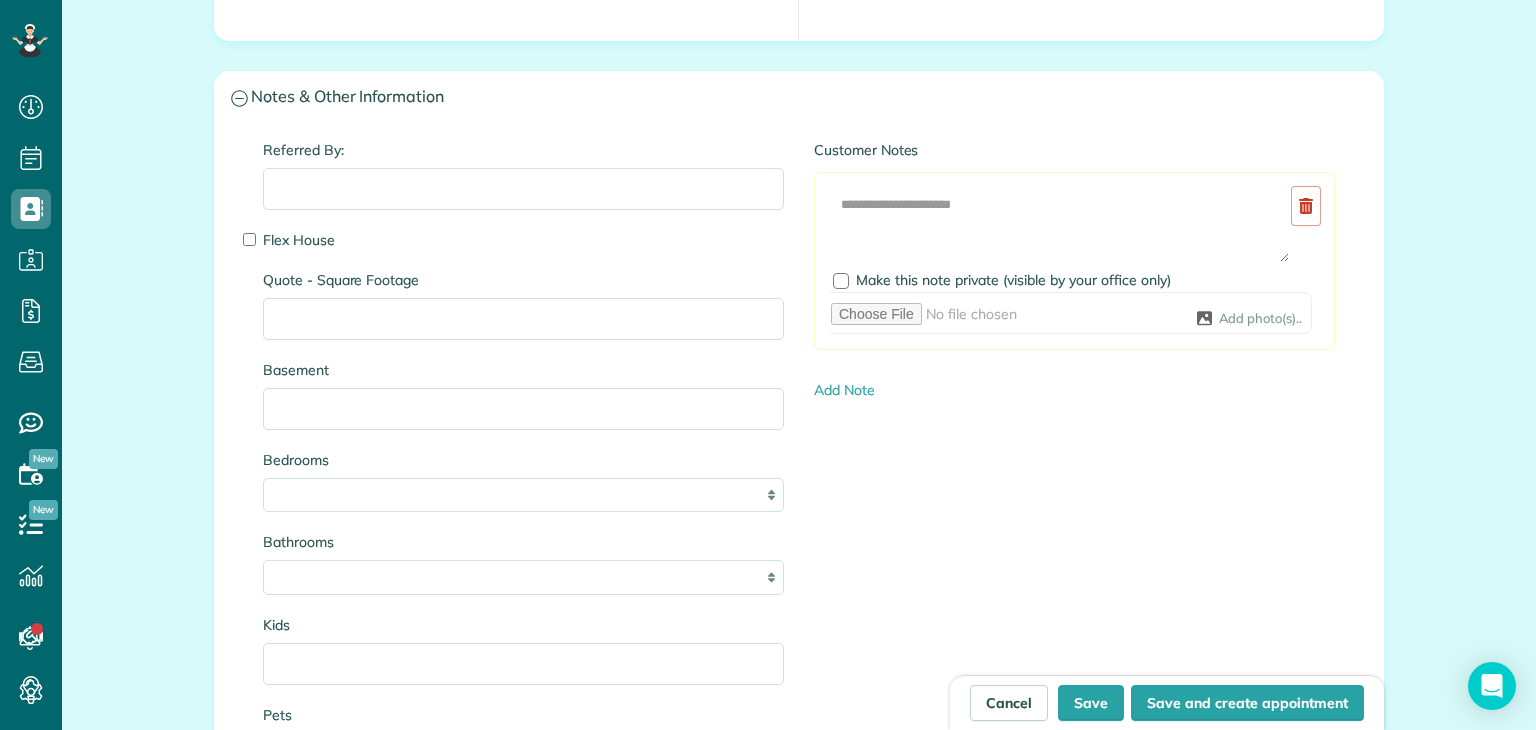 scroll, scrollTop: 1891, scrollLeft: 0, axis: vertical 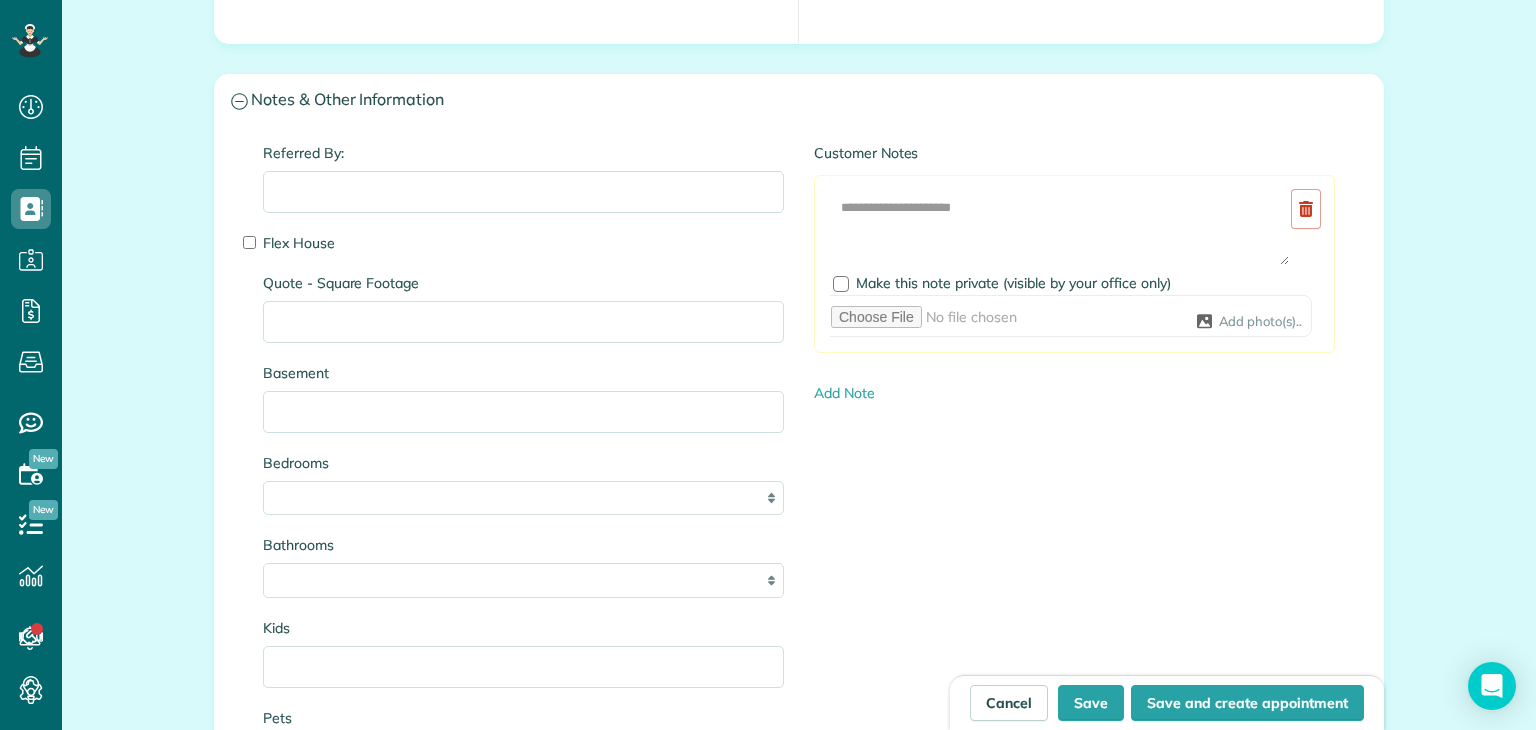 type on "*" 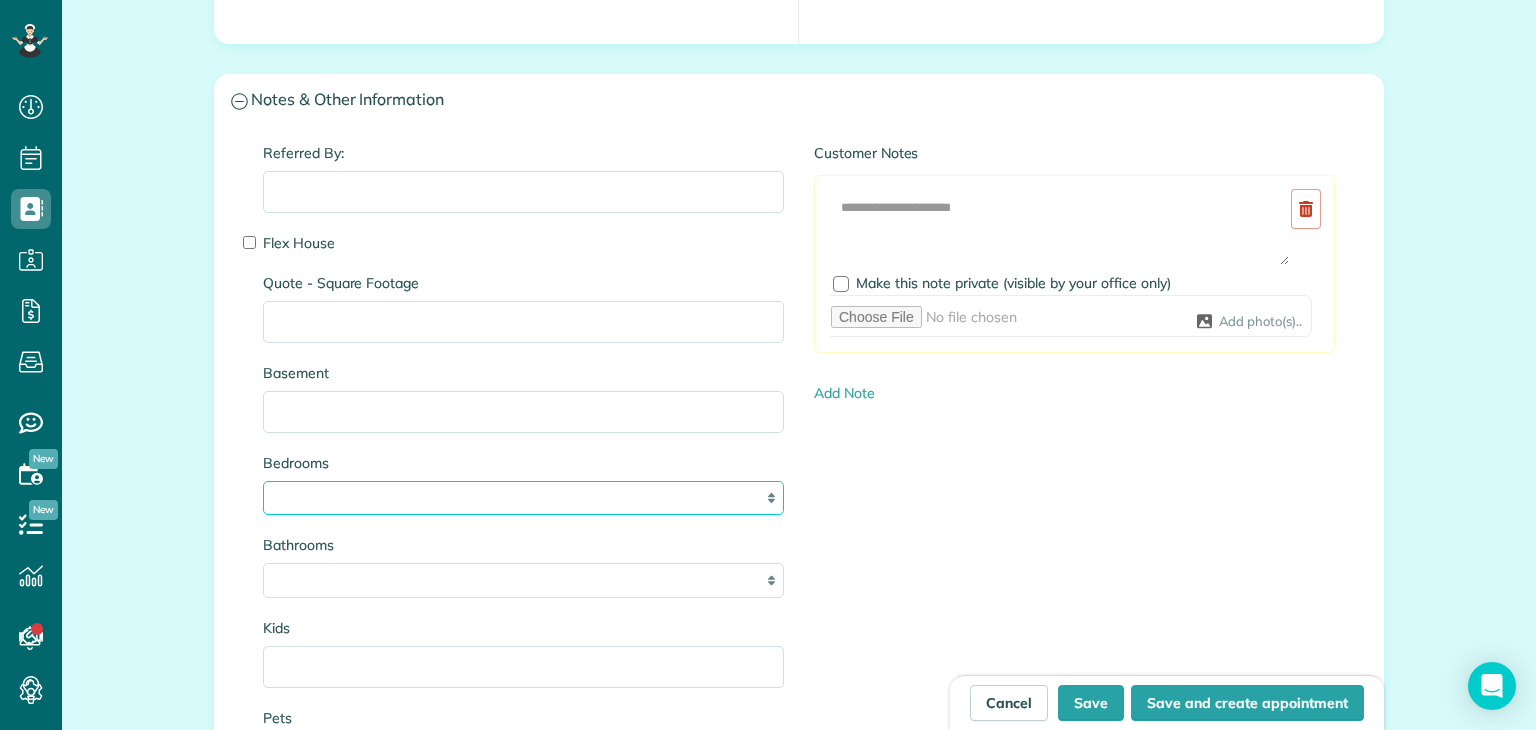 click on "*
*
*
*
**" at bounding box center (523, 498) 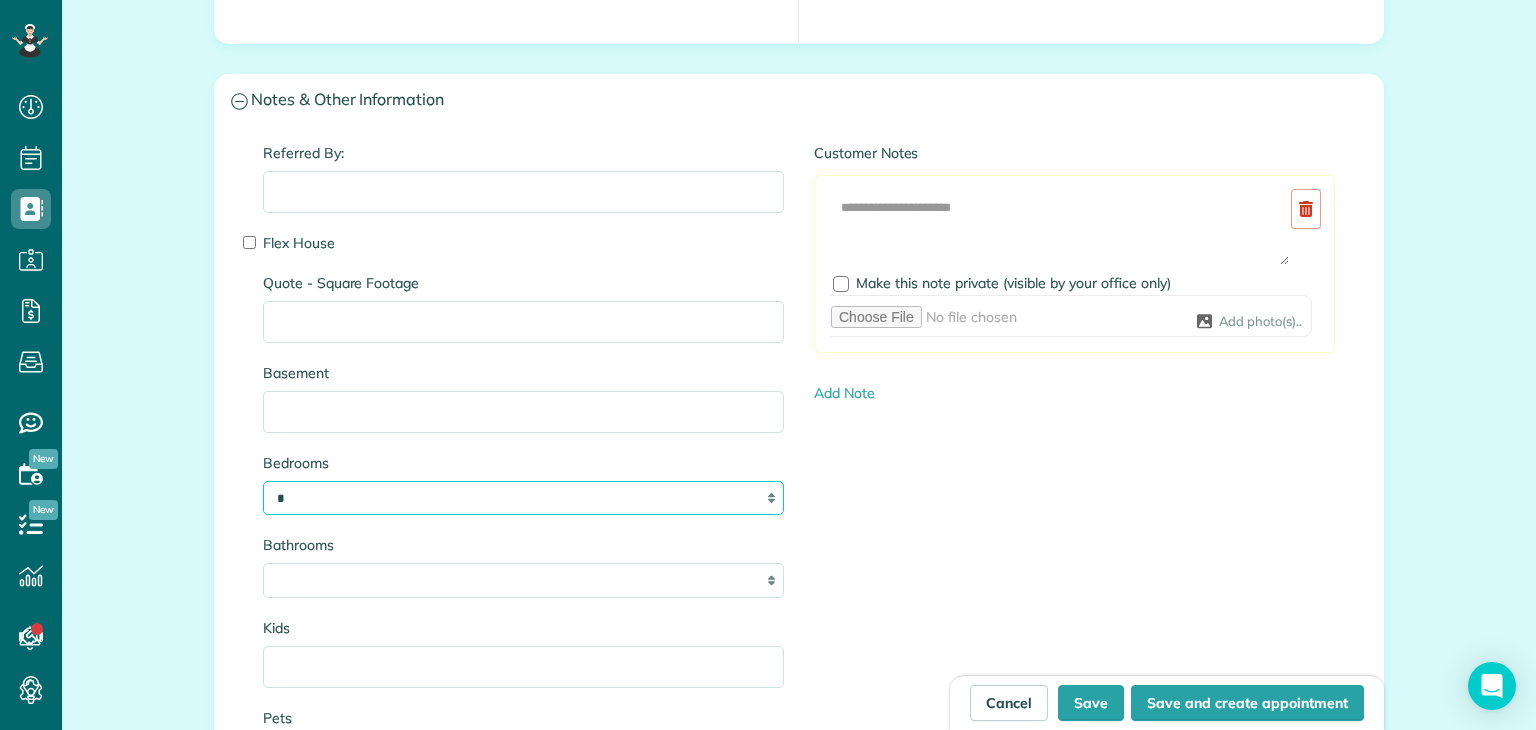 click on "*
*
*
*
**" at bounding box center (523, 498) 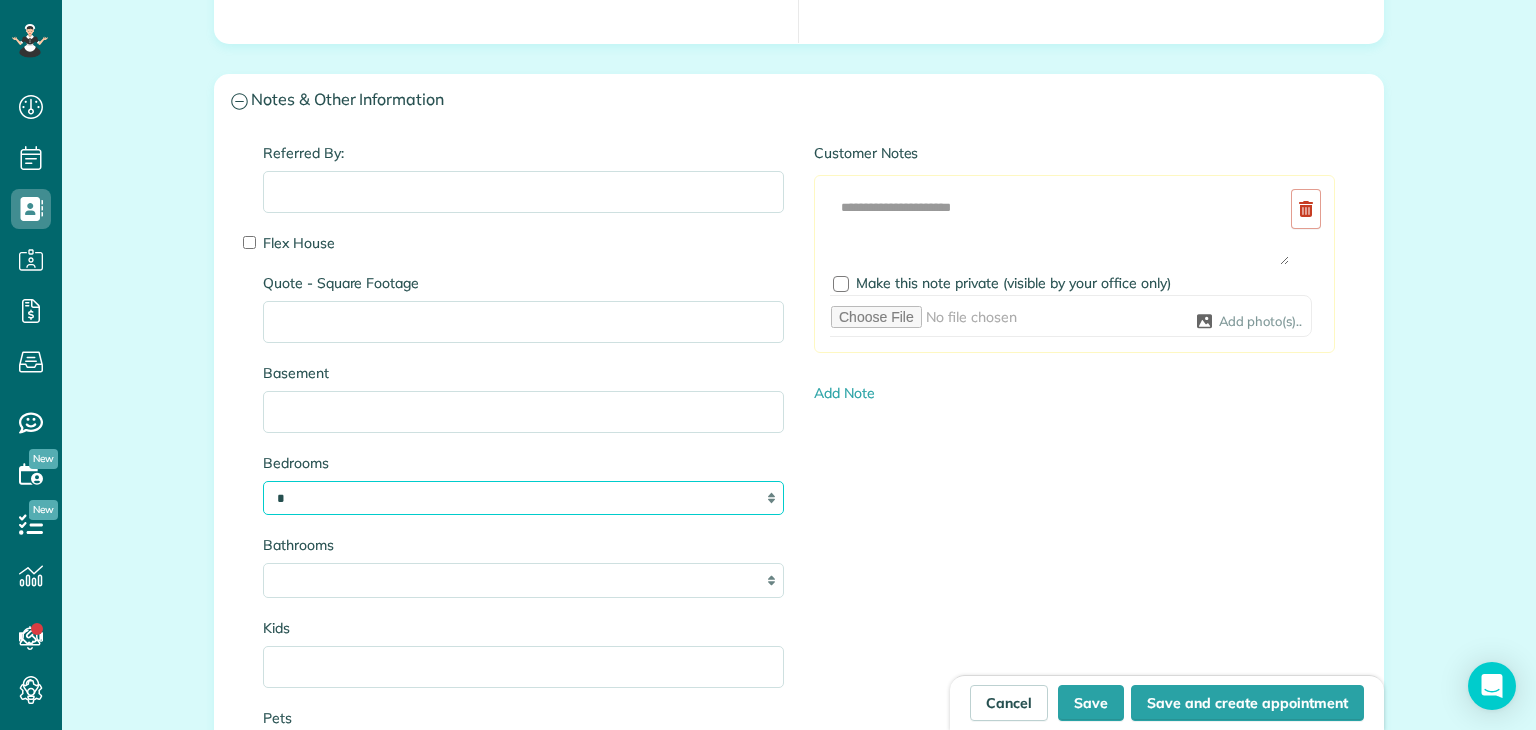 click on "*
*
*
*
**" at bounding box center [523, 498] 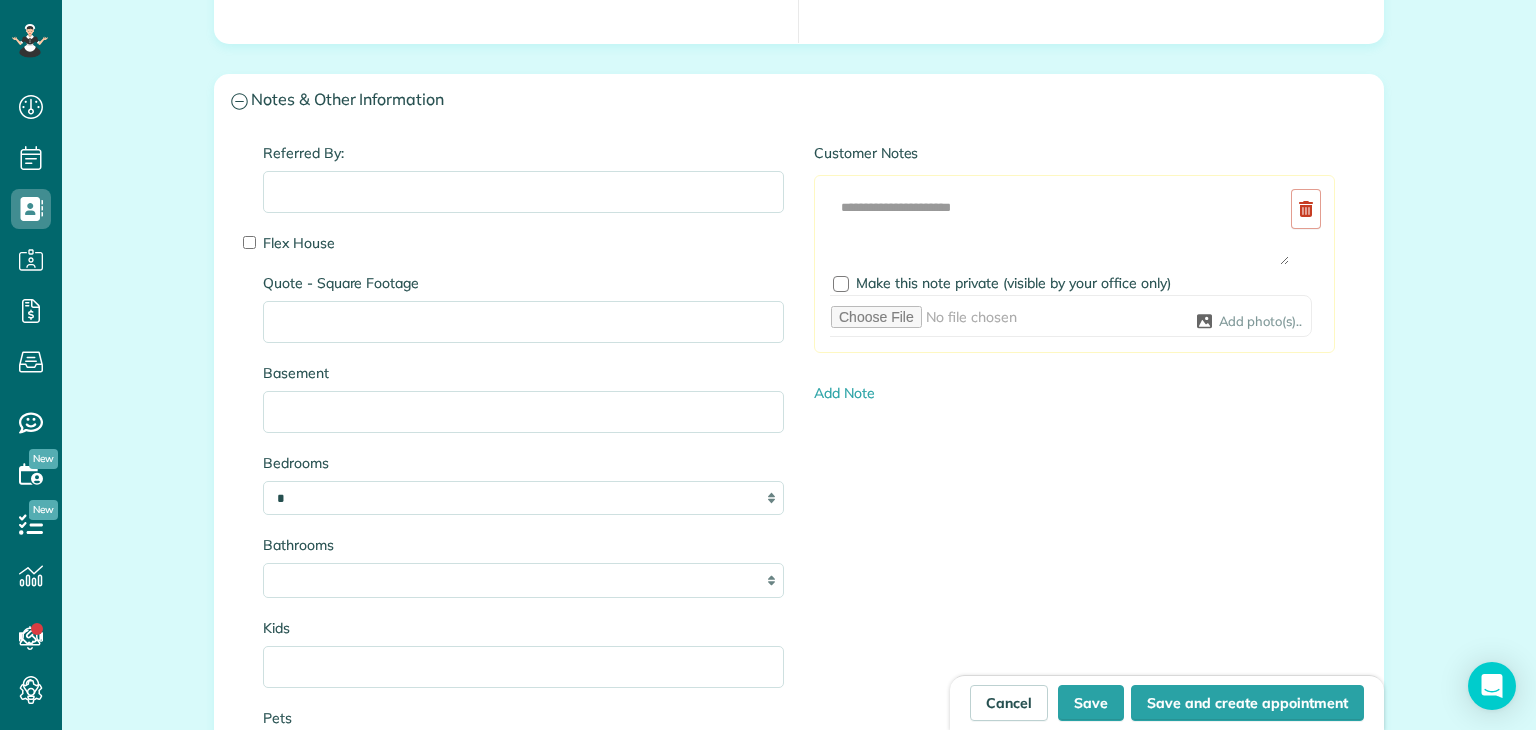 click on "**********" at bounding box center [523, 1148] 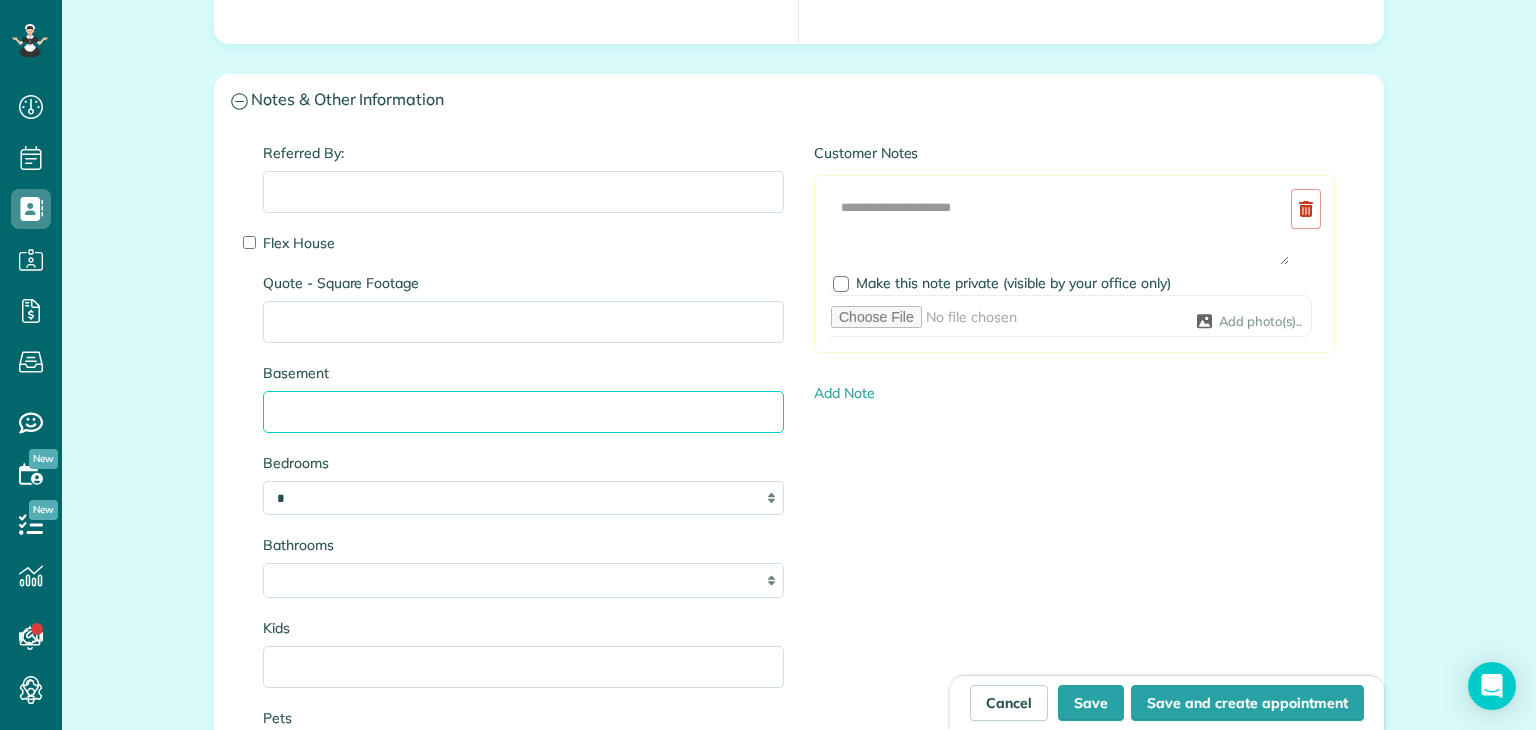 click on "Basement" at bounding box center [523, 412] 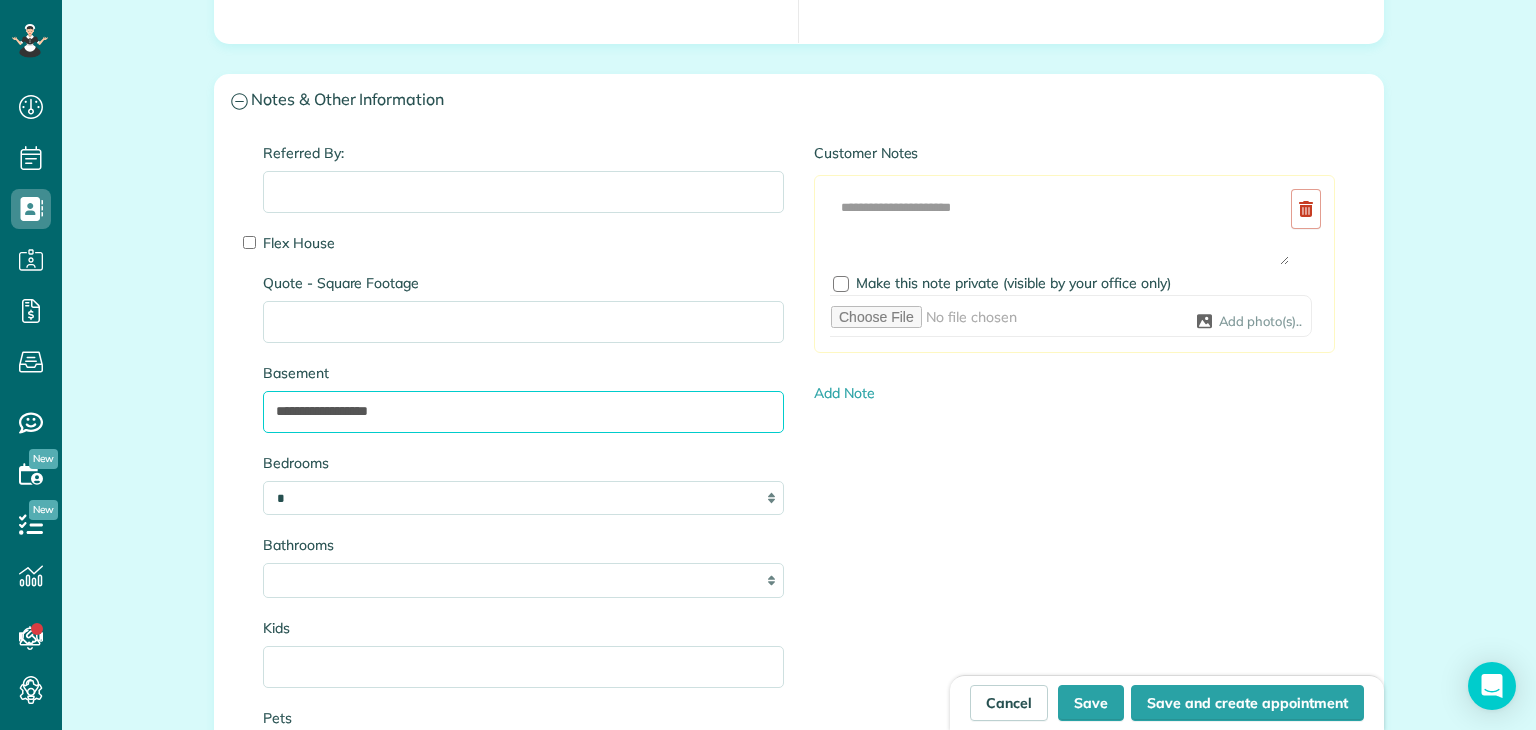 type on "**********" 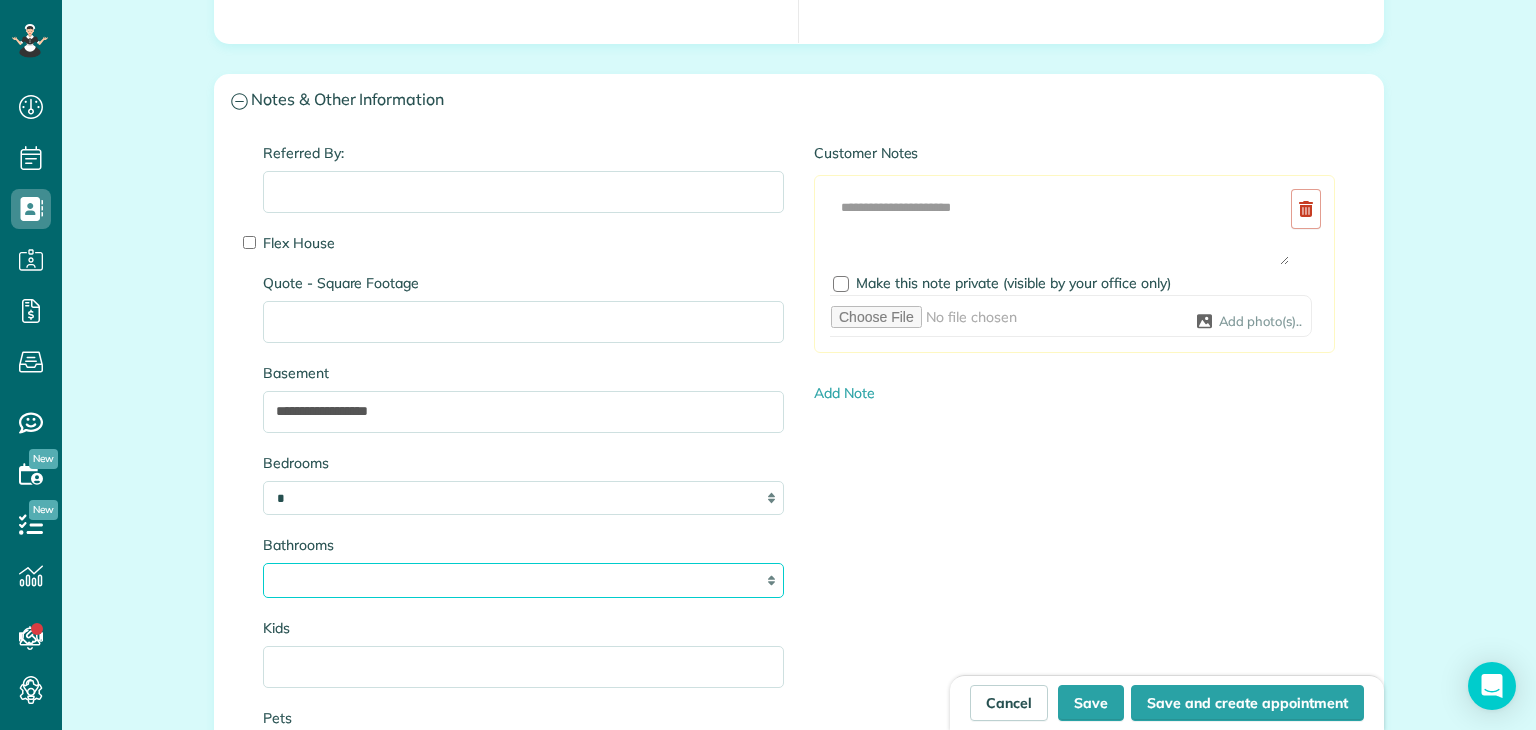 click on "*
***
*
***
*
***
*
***
**" at bounding box center (523, 580) 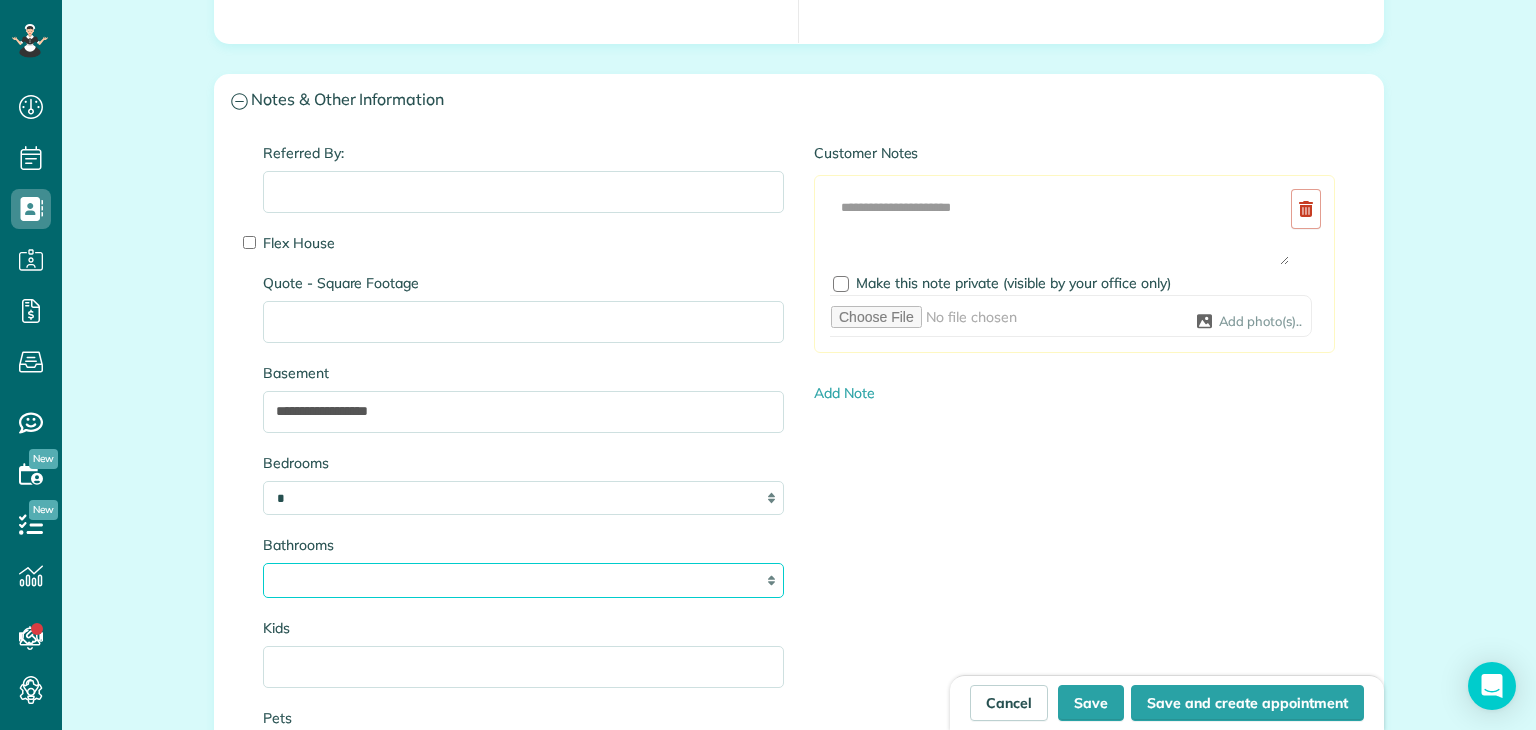 select on "***" 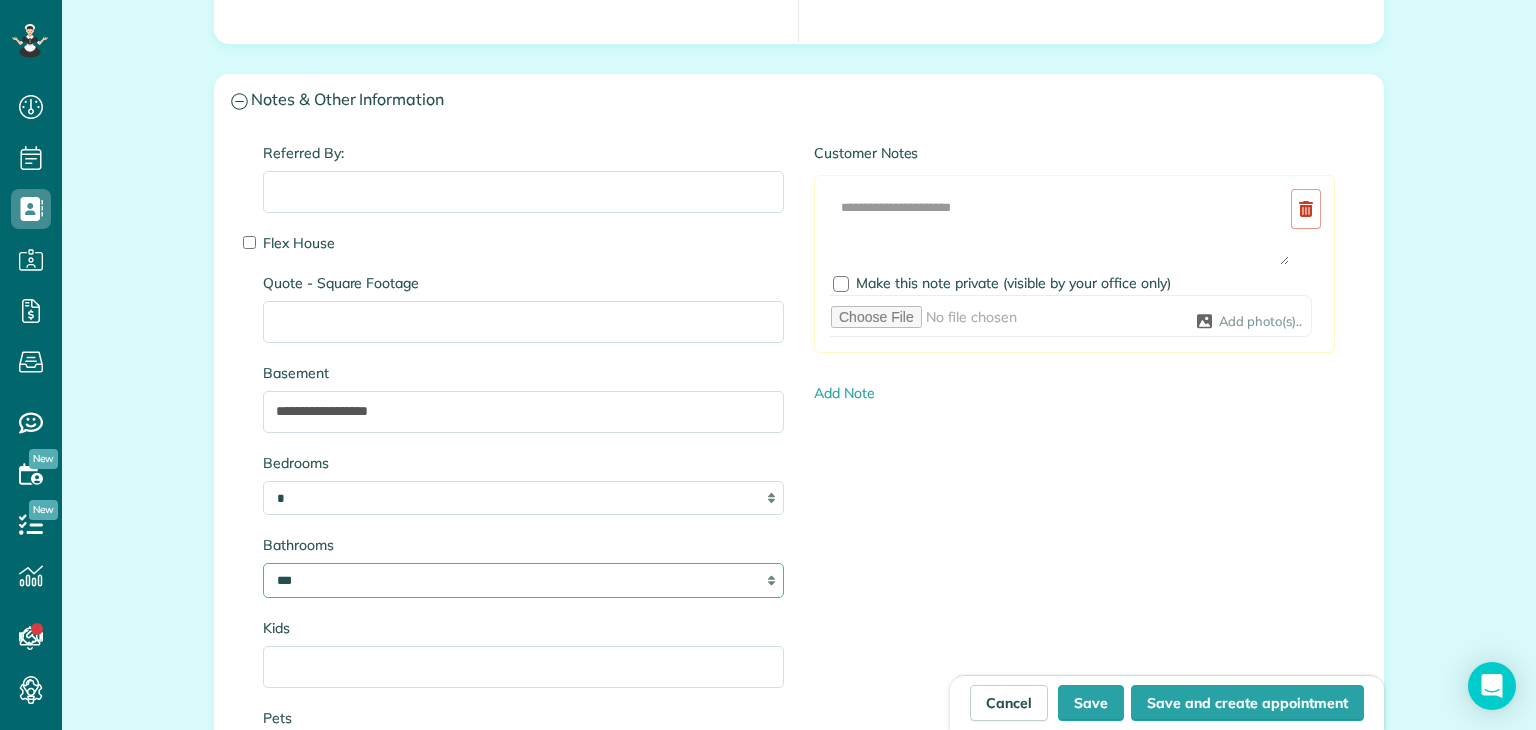 click on "*
***
*
***
*
***
*
***
**" at bounding box center (523, 580) 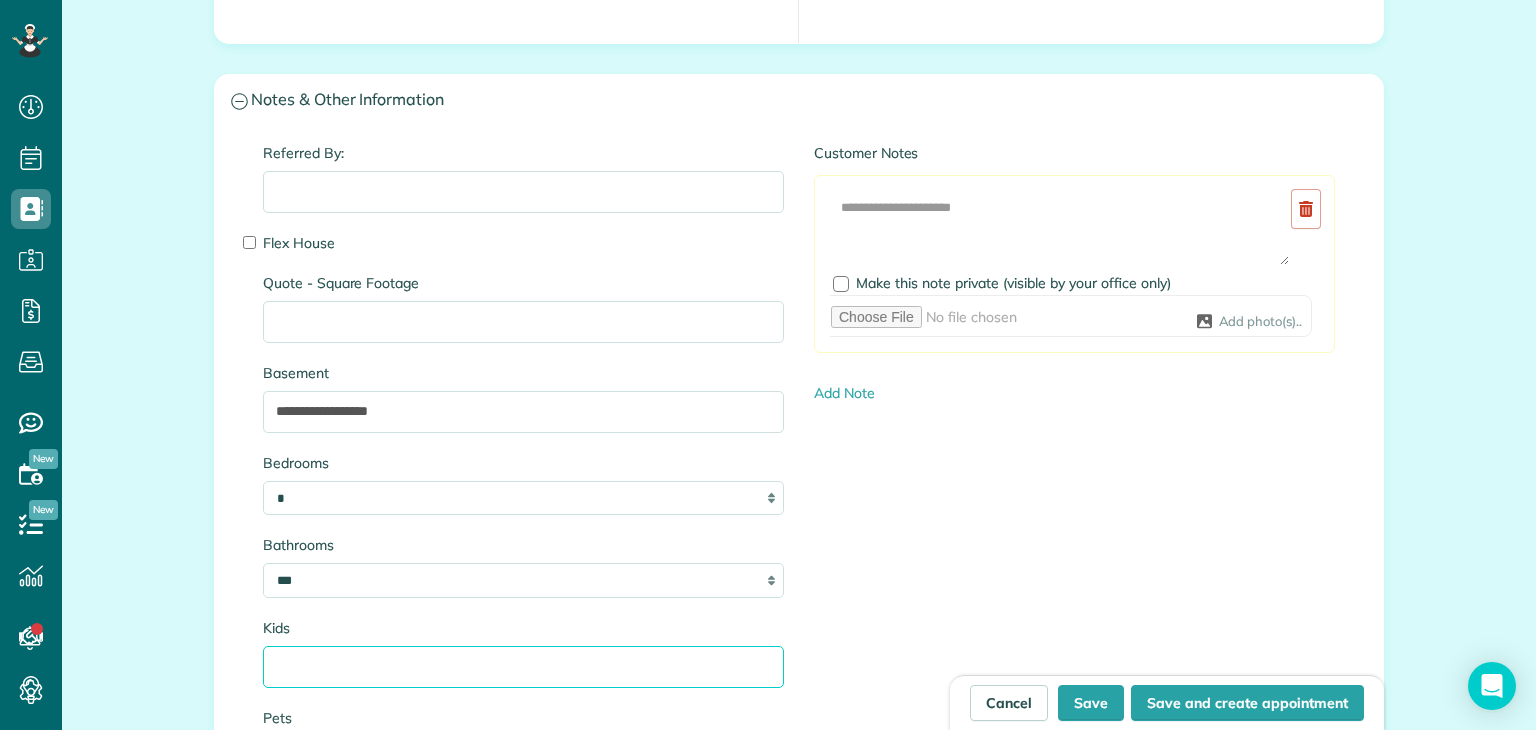 click on "Kids" at bounding box center [523, 667] 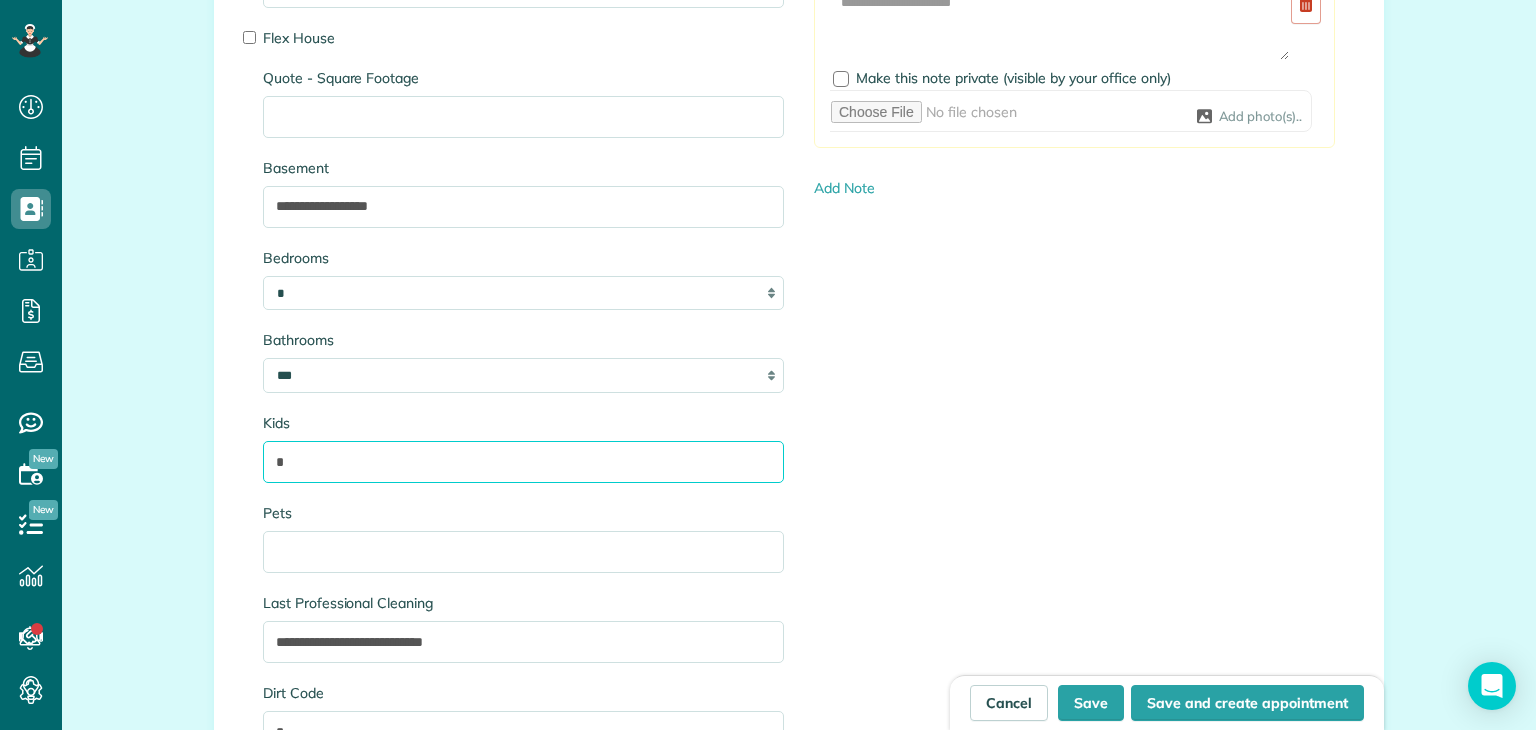 scroll, scrollTop: 2099, scrollLeft: 0, axis: vertical 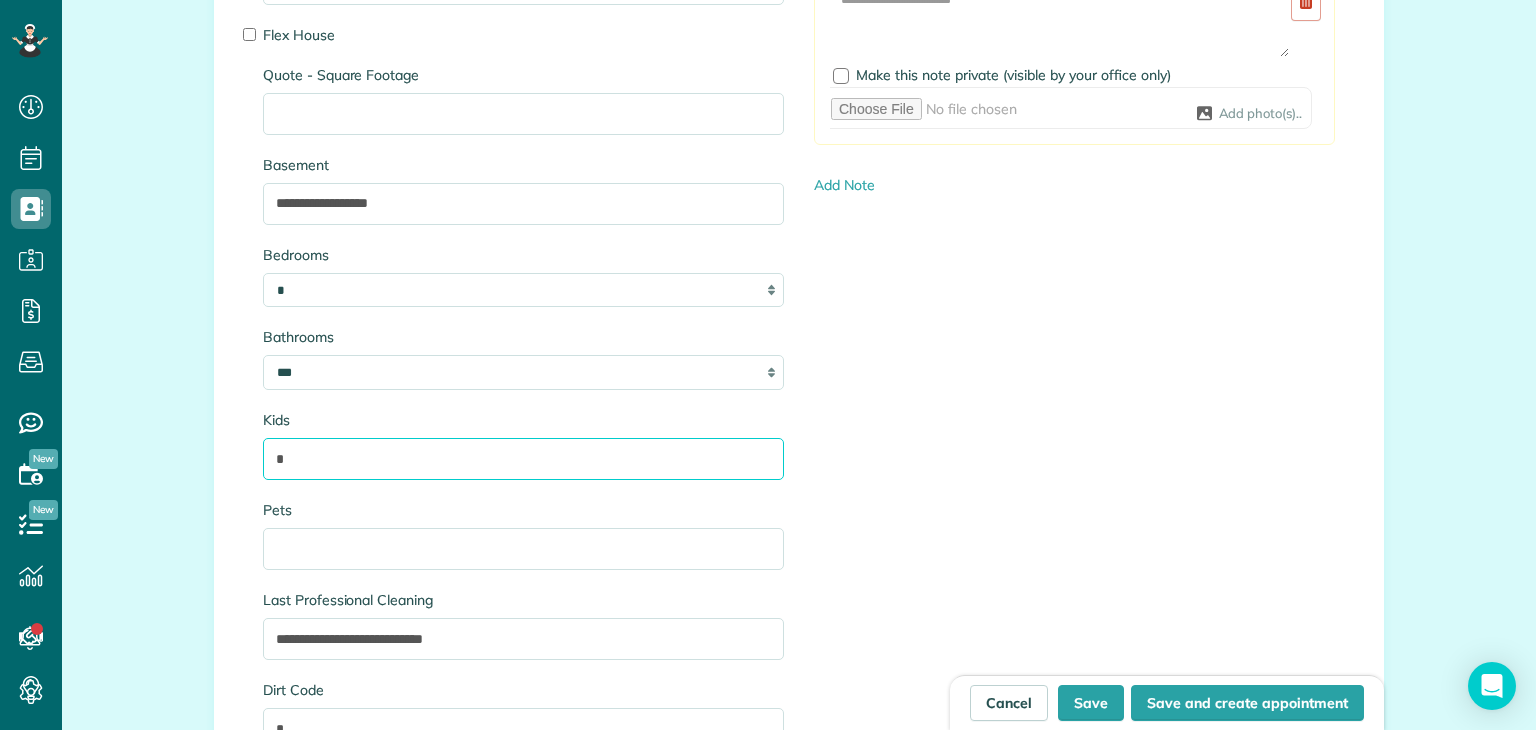 type on "*" 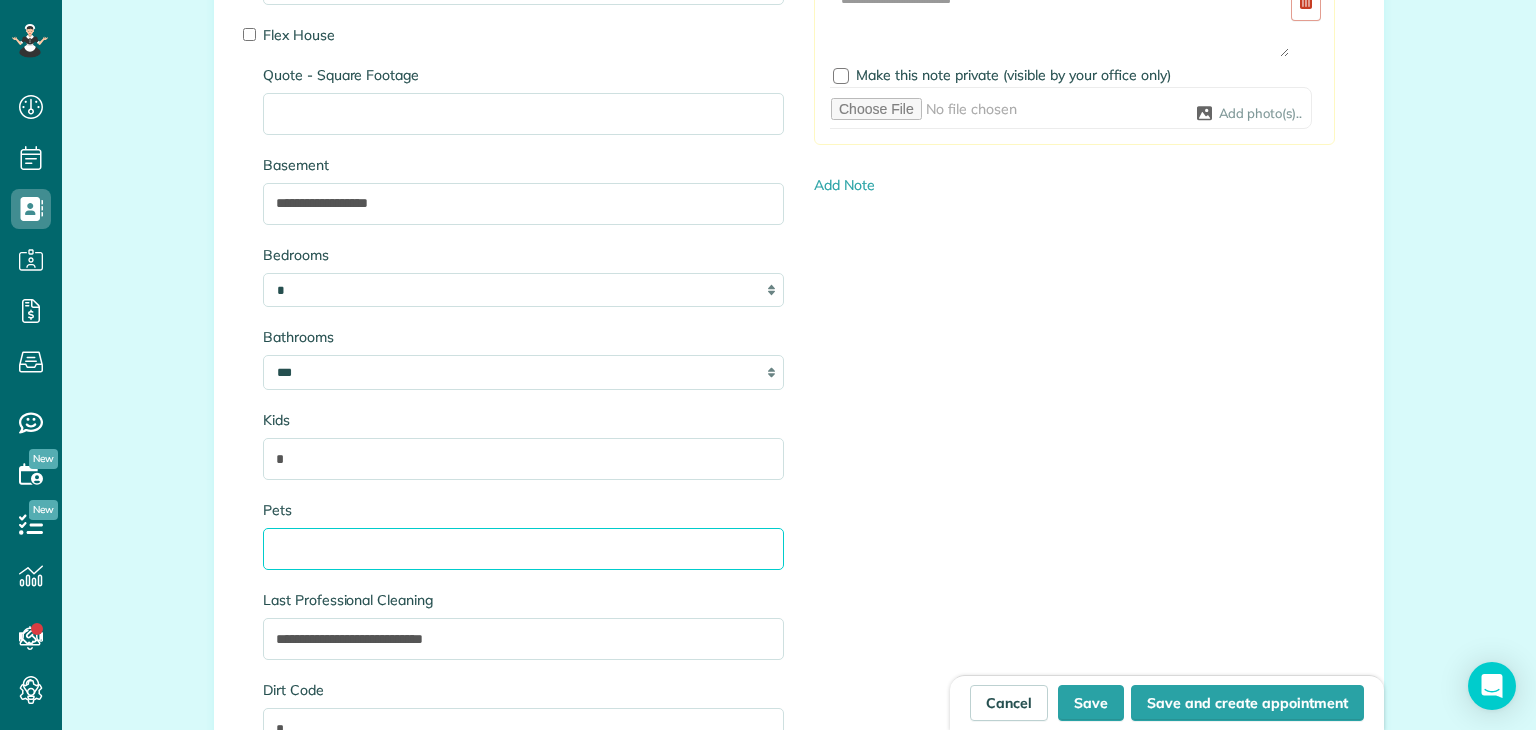 click on "Pets" at bounding box center [523, 549] 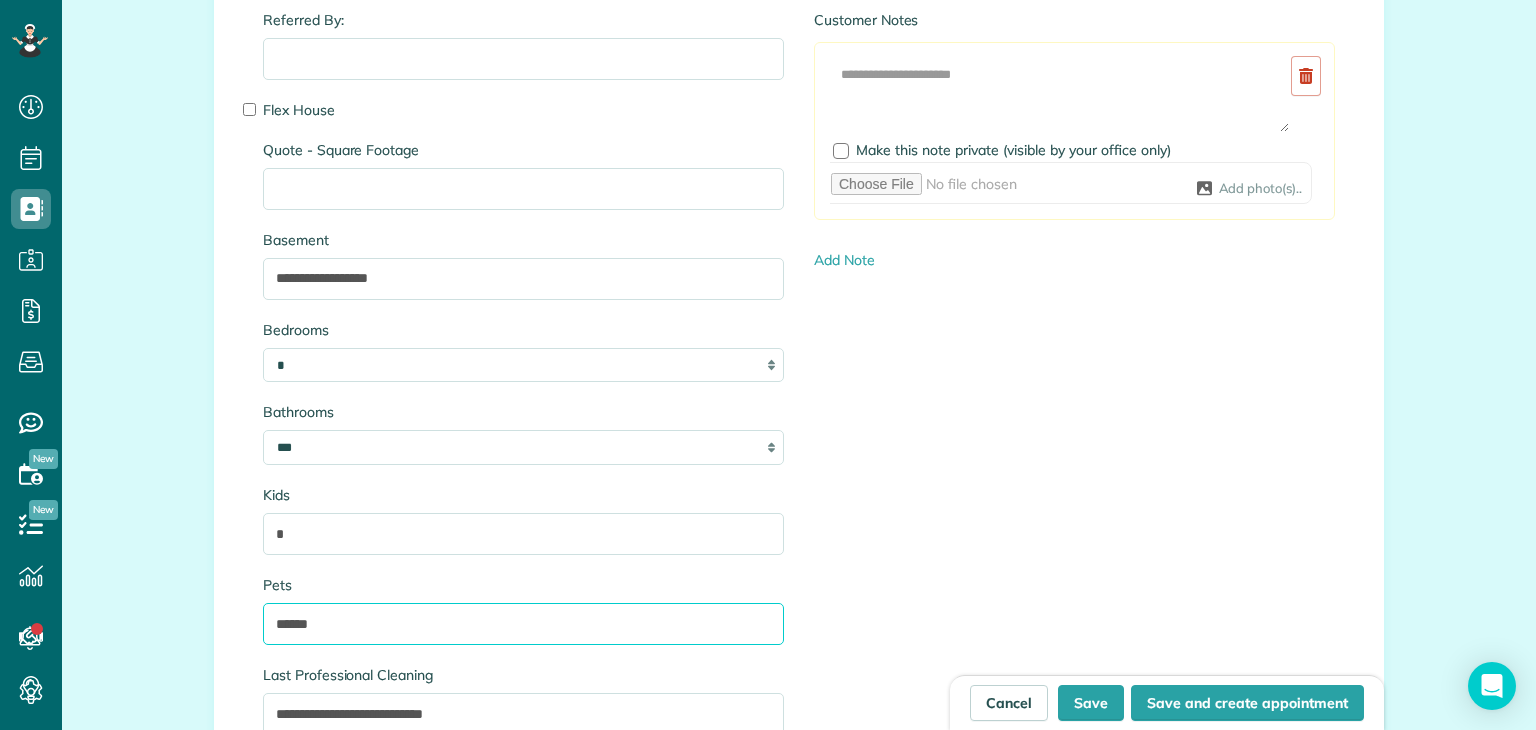scroll, scrollTop: 2024, scrollLeft: 0, axis: vertical 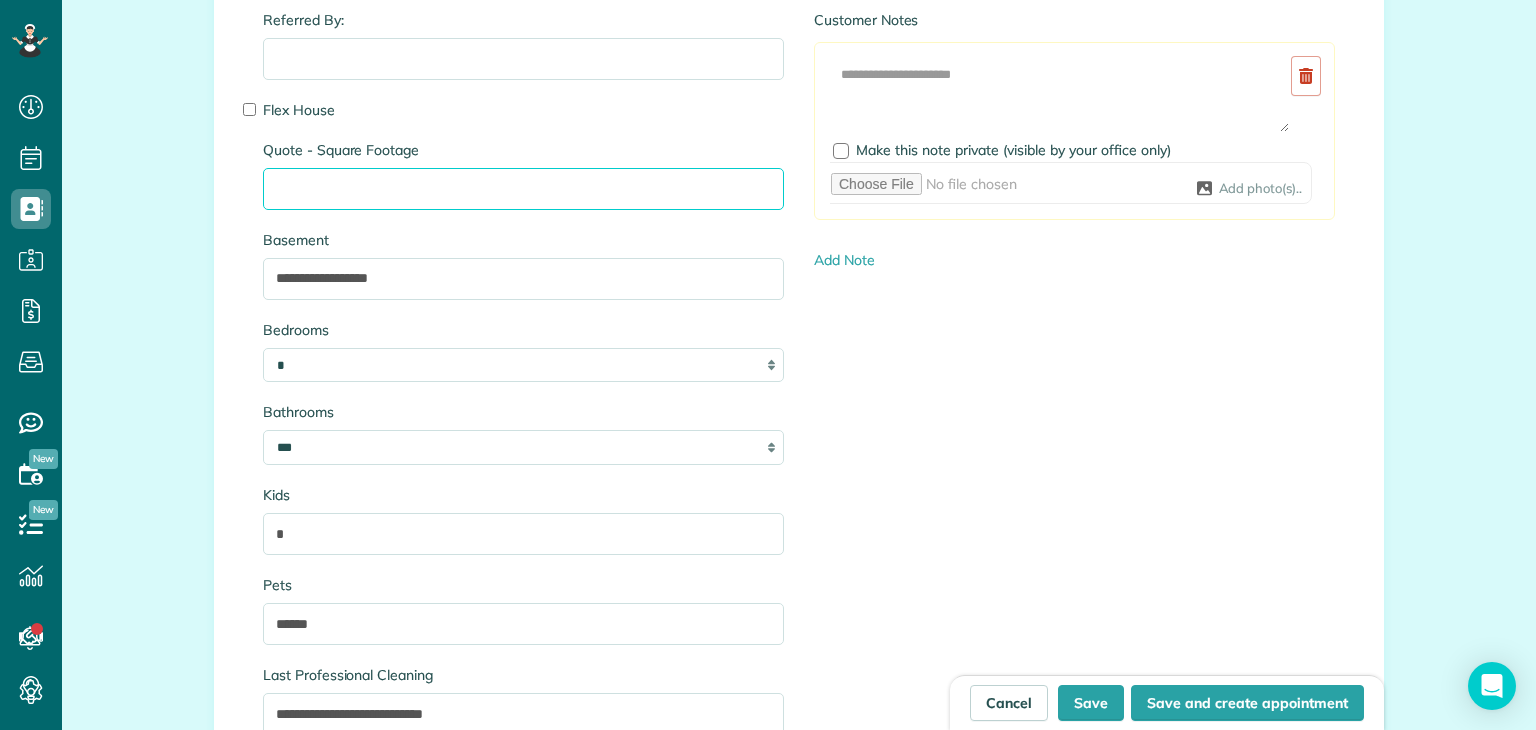 click on "Quote - Square Footage" at bounding box center (523, 189) 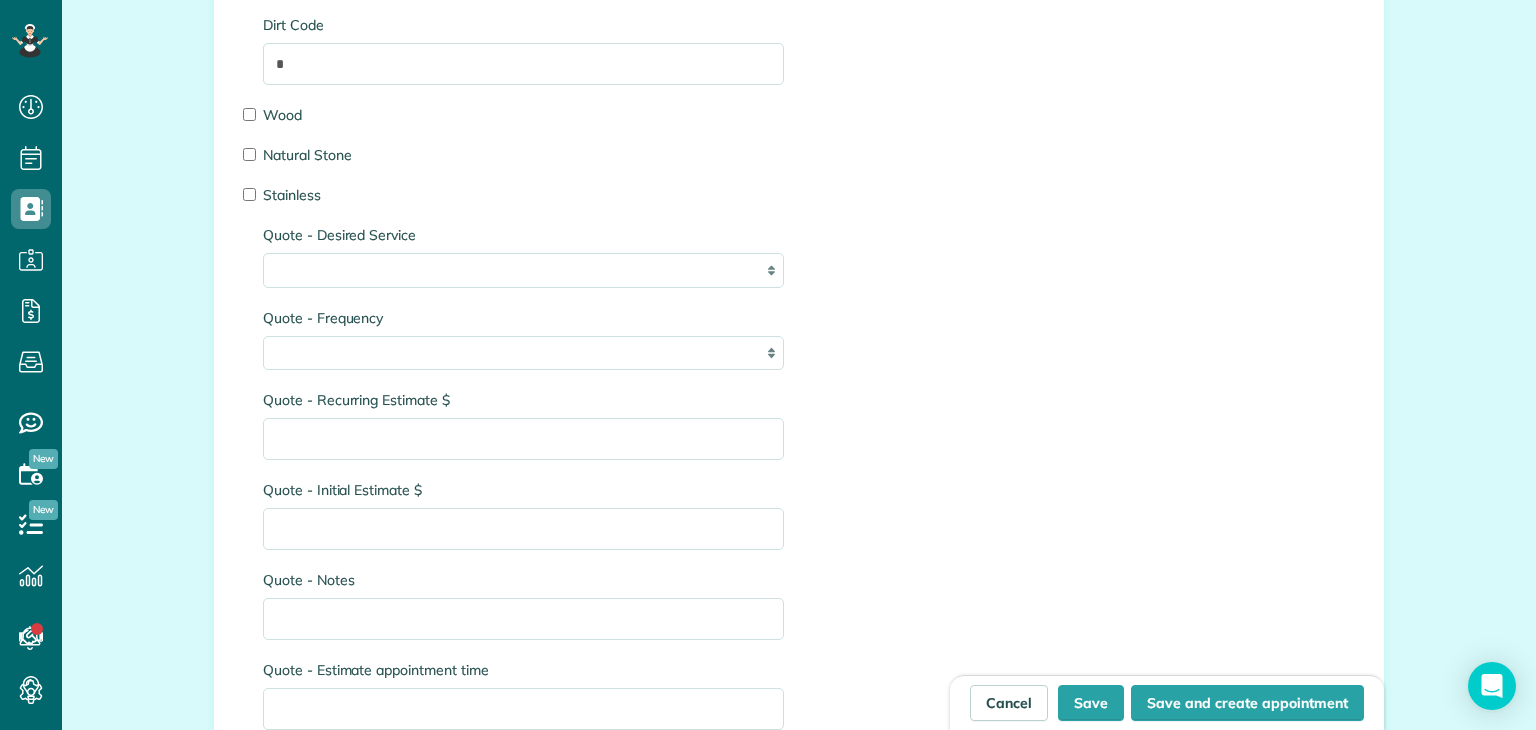 scroll, scrollTop: 2764, scrollLeft: 0, axis: vertical 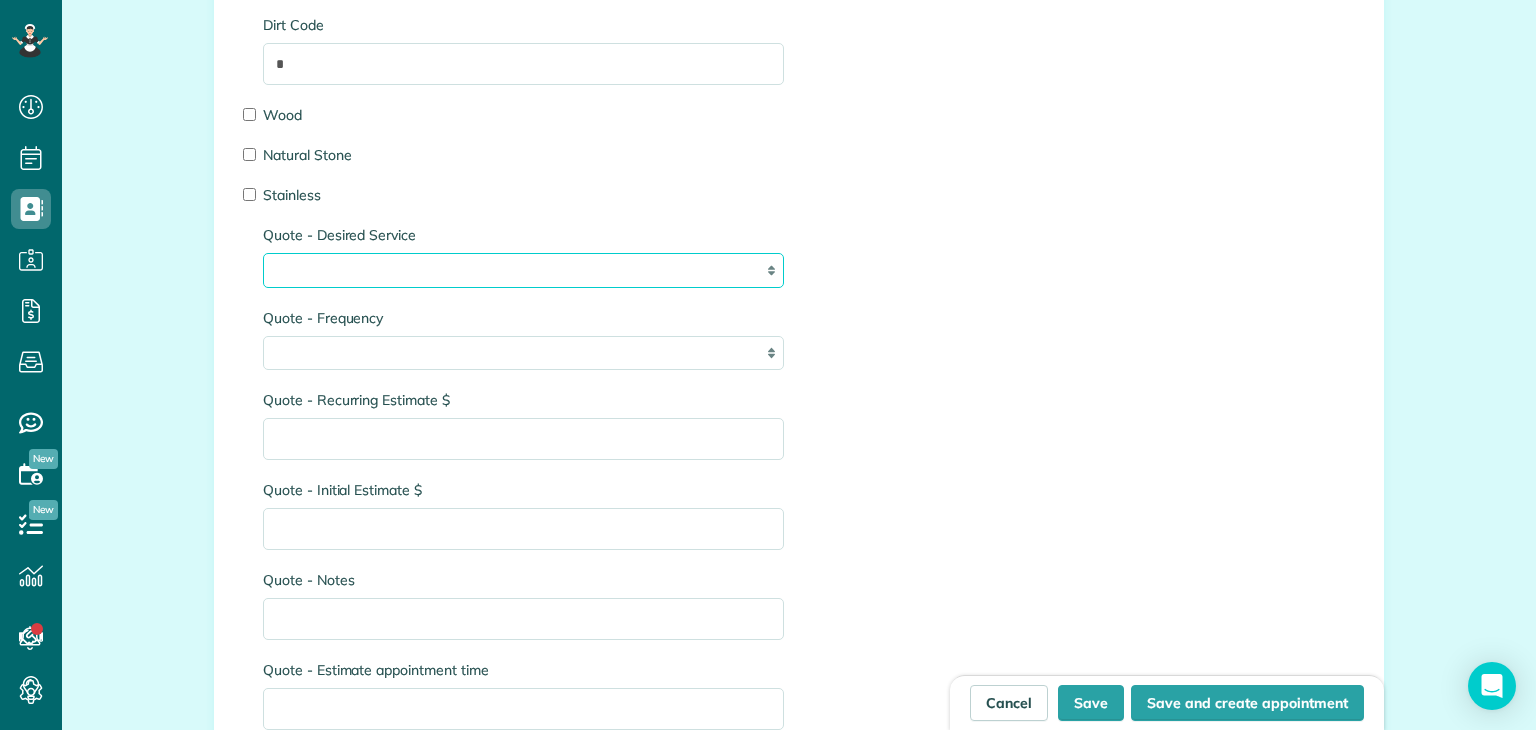click on "**********" at bounding box center [523, 270] 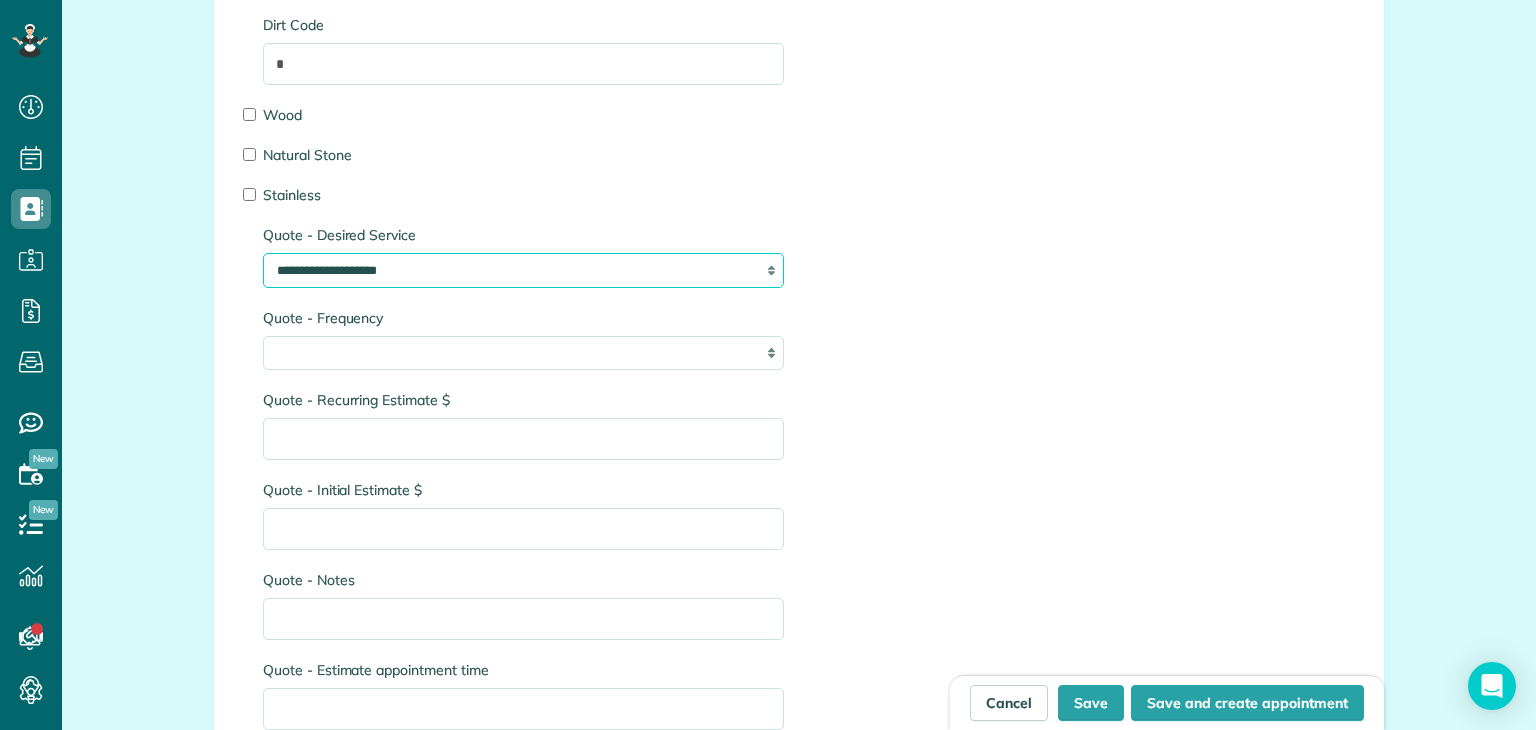 click on "**********" at bounding box center [523, 270] 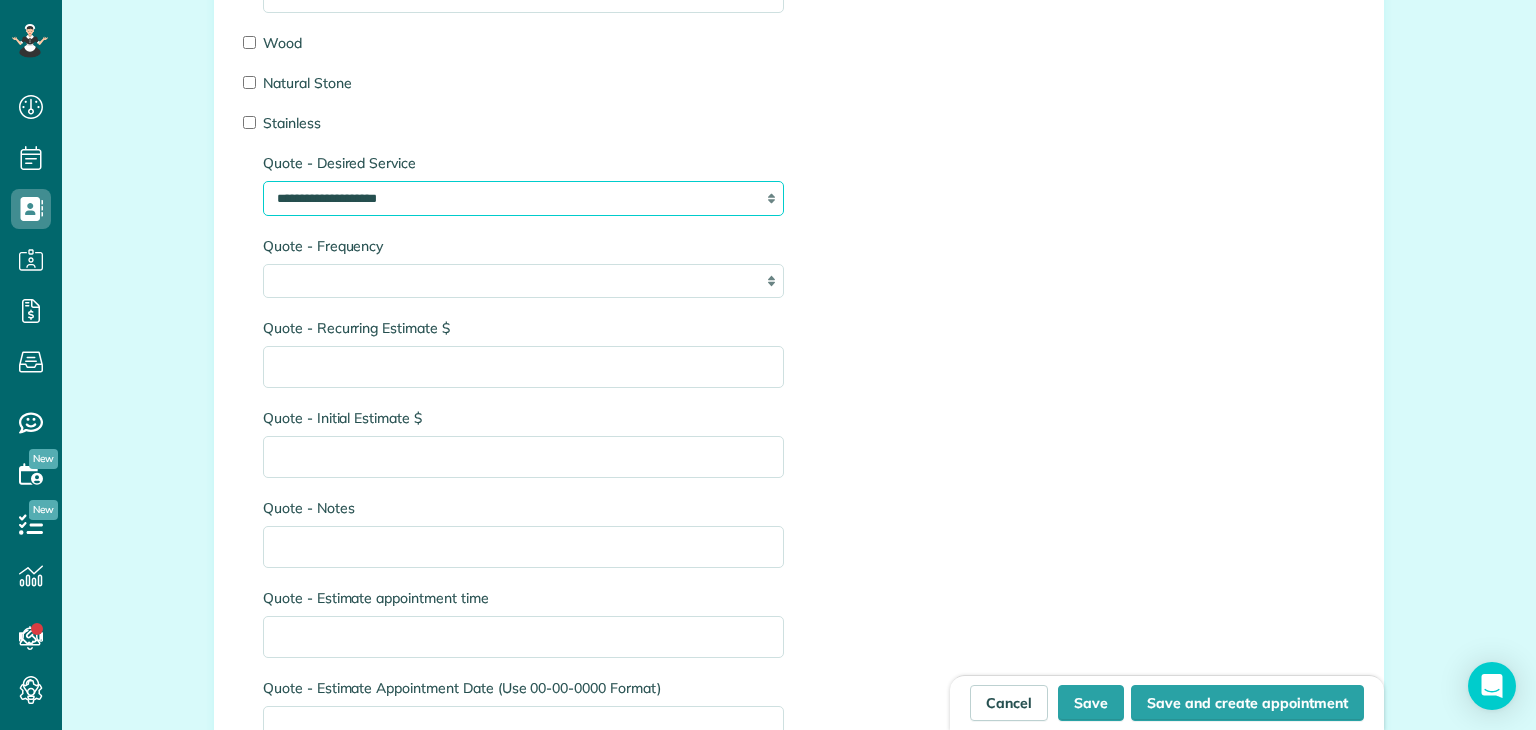 scroll, scrollTop: 2836, scrollLeft: 0, axis: vertical 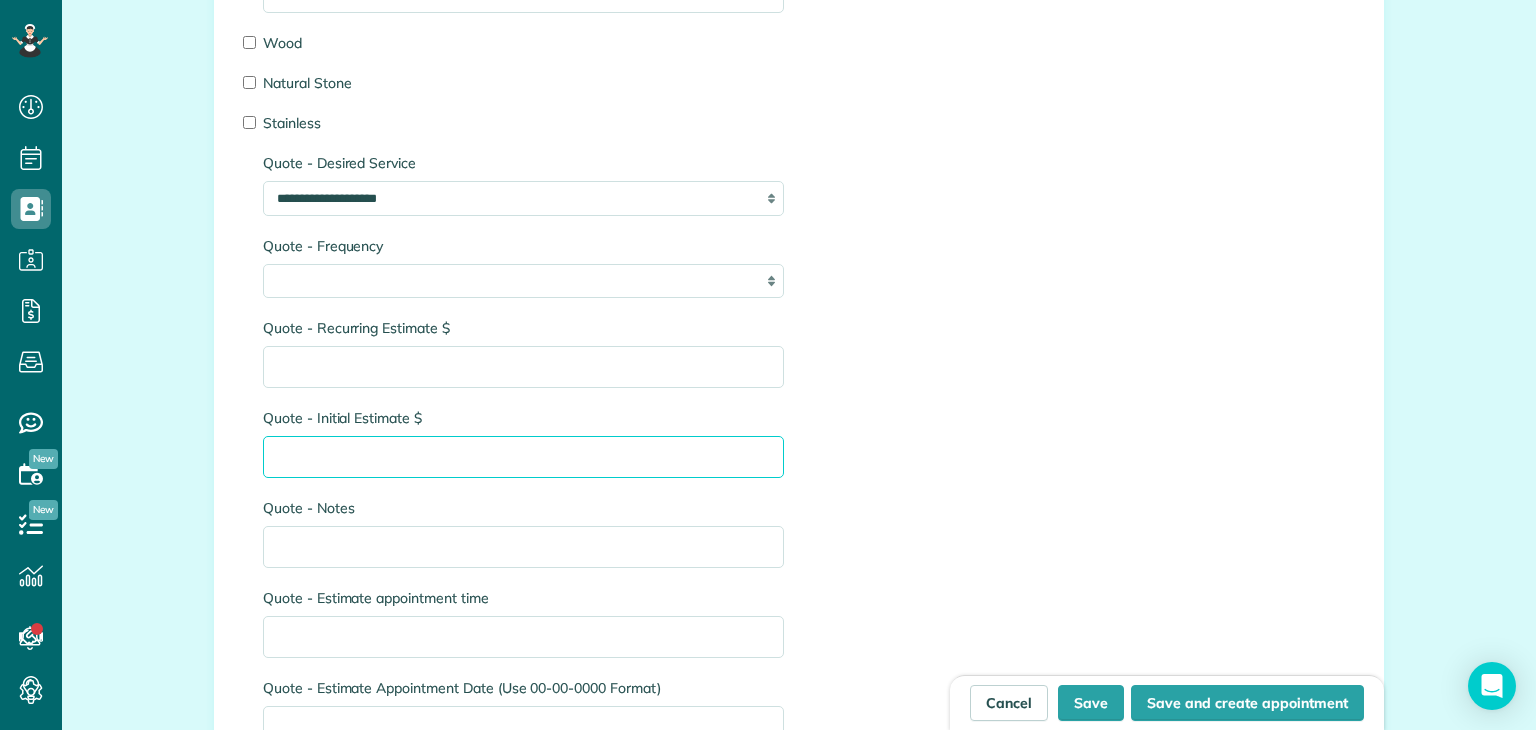 click on "Quote - Initial Estimate $" at bounding box center [523, 457] 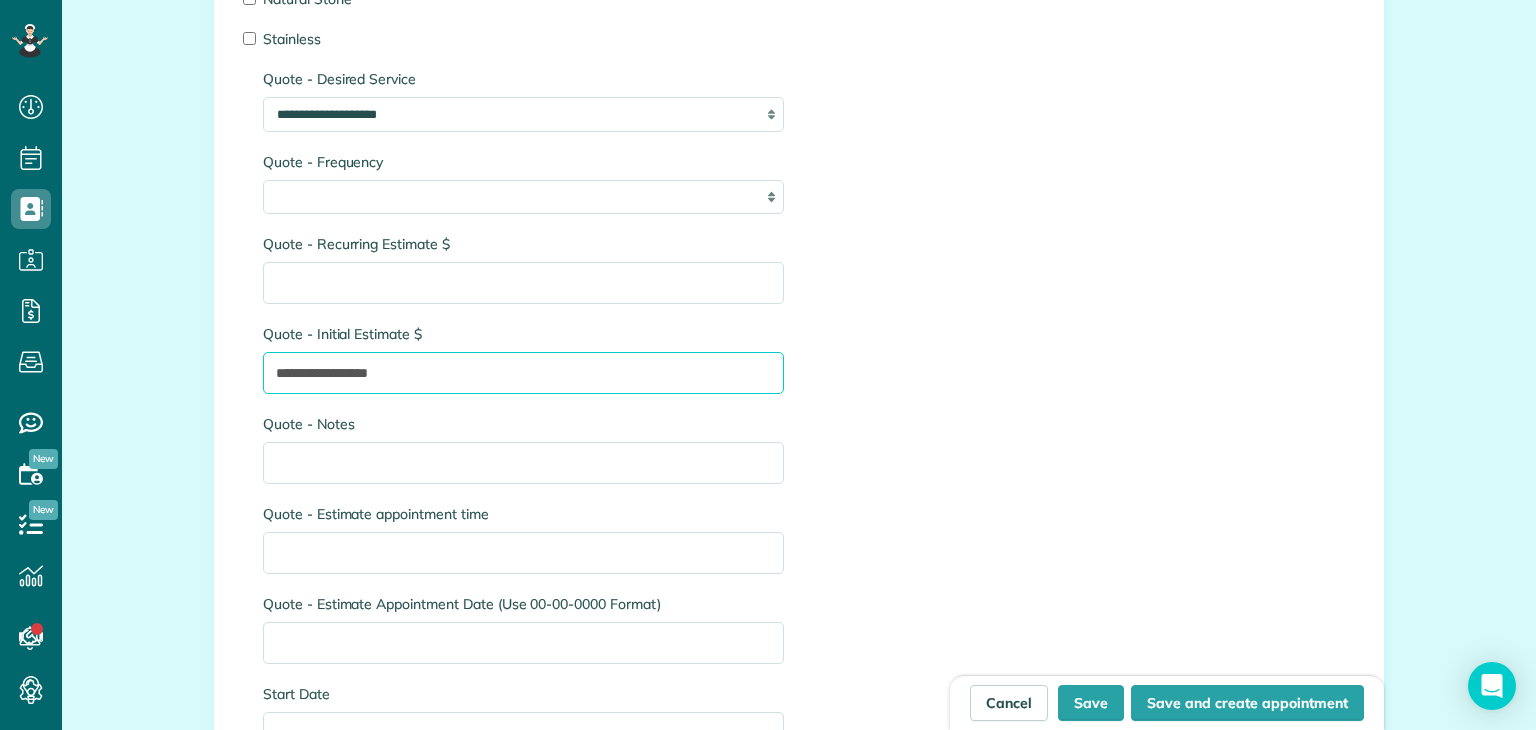 scroll, scrollTop: 2888, scrollLeft: 0, axis: vertical 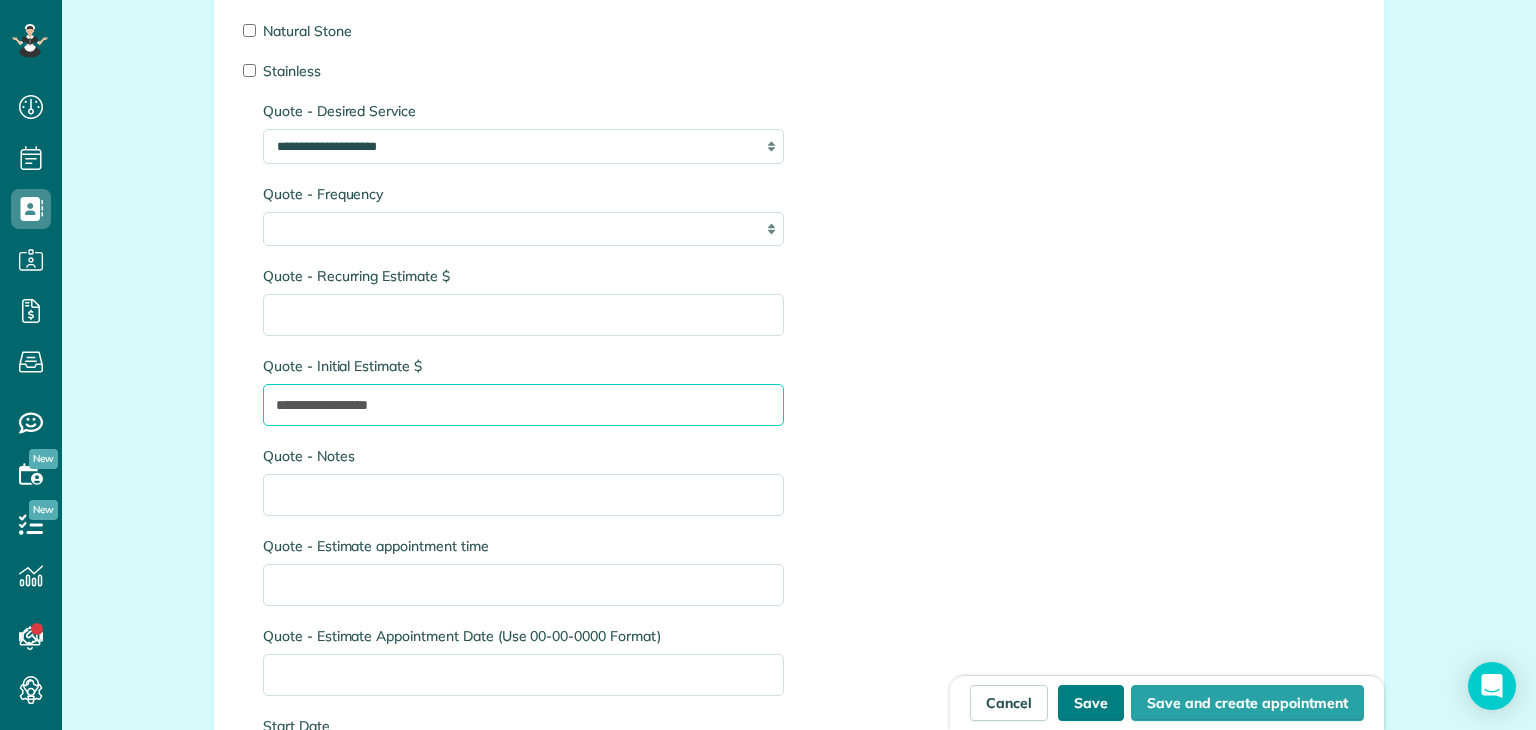 type on "**********" 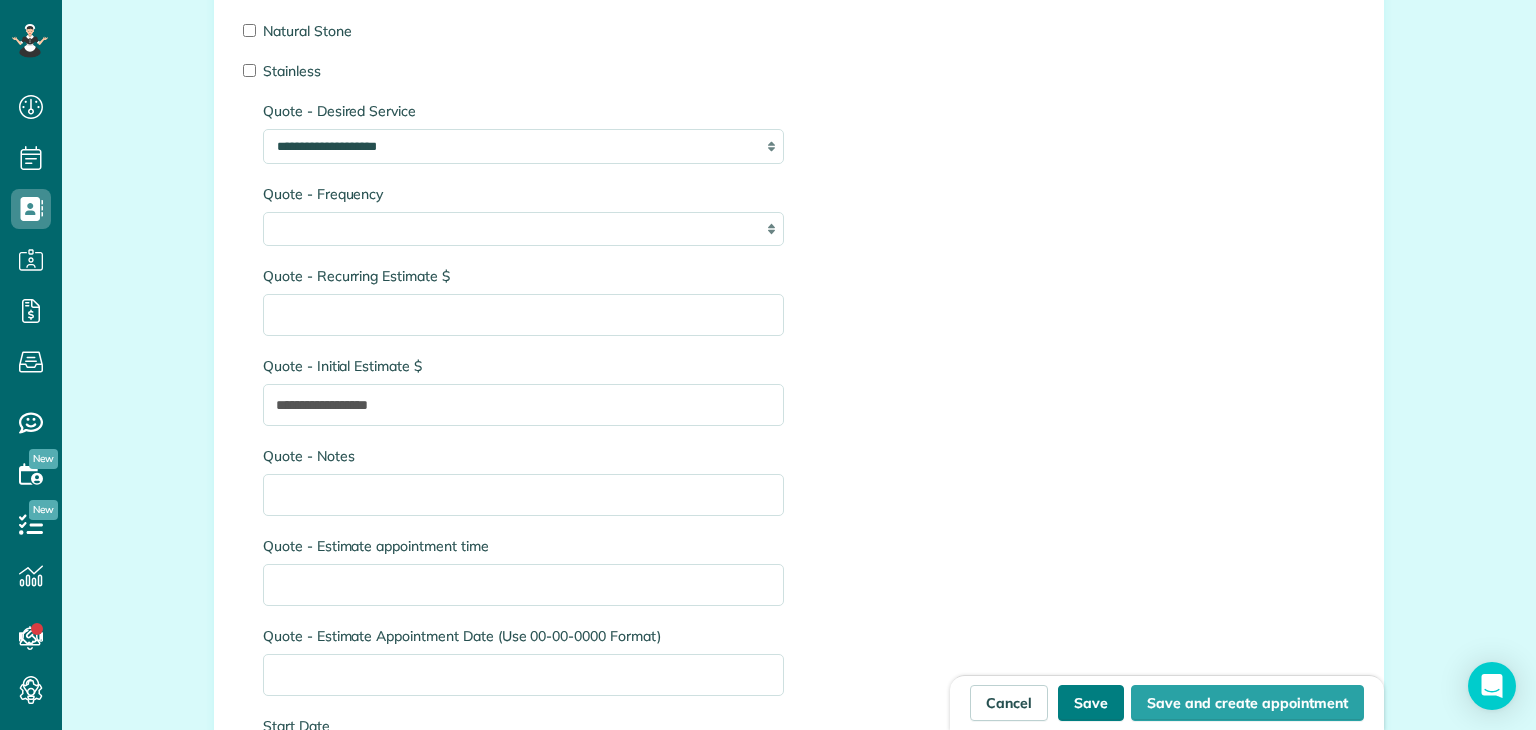 click on "Save" at bounding box center [1091, 703] 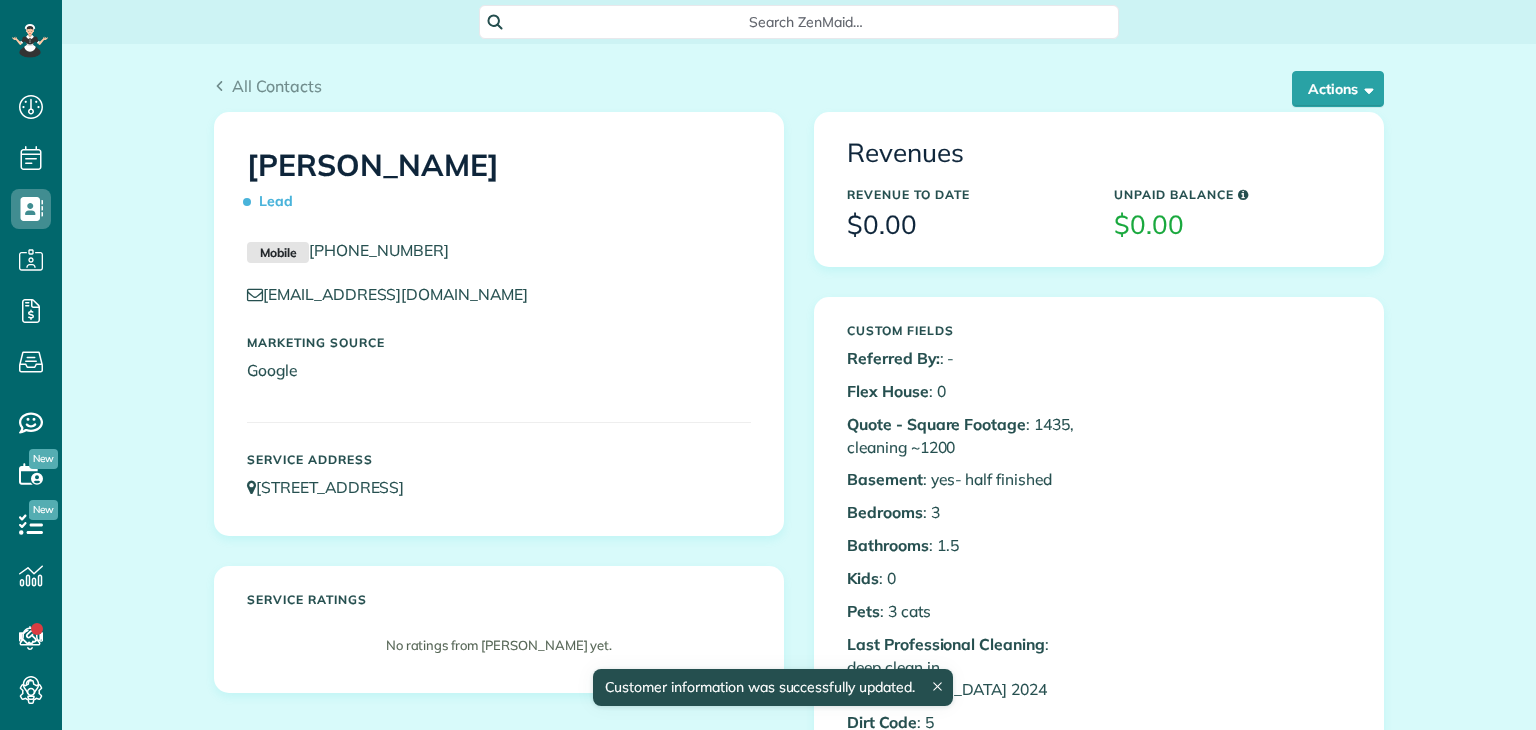 scroll, scrollTop: 0, scrollLeft: 0, axis: both 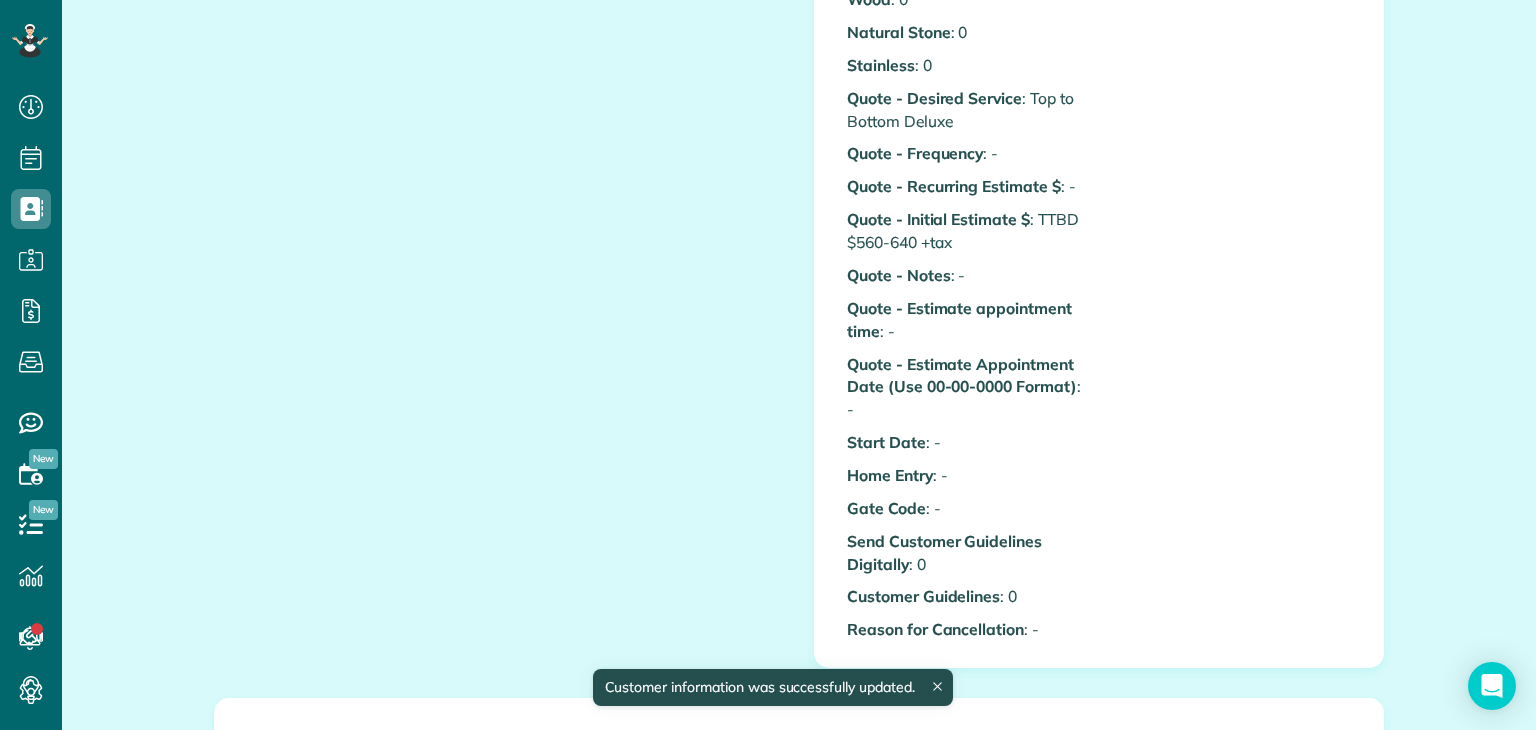click on "Gate Code :
-" at bounding box center (965, 508) 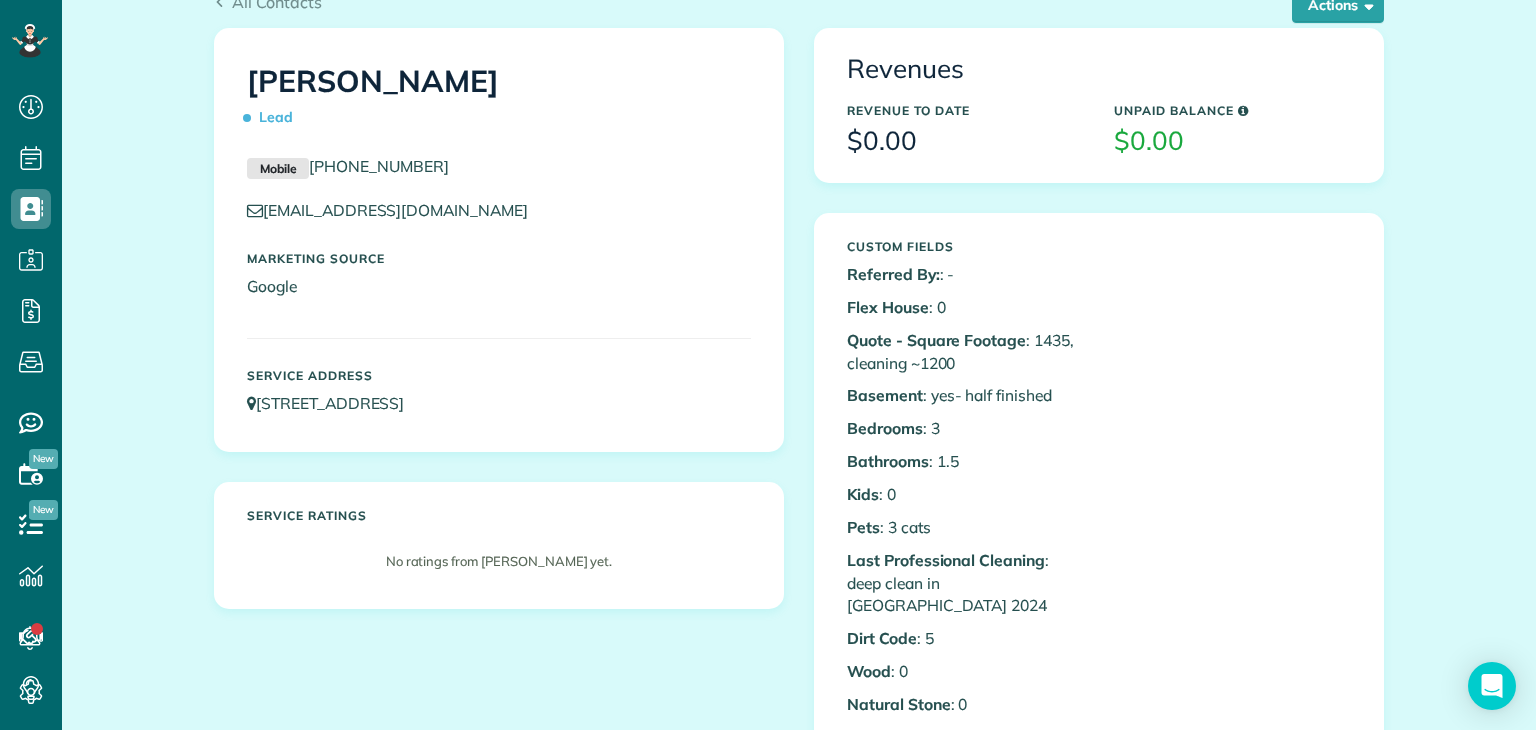 scroll, scrollTop: 0, scrollLeft: 0, axis: both 